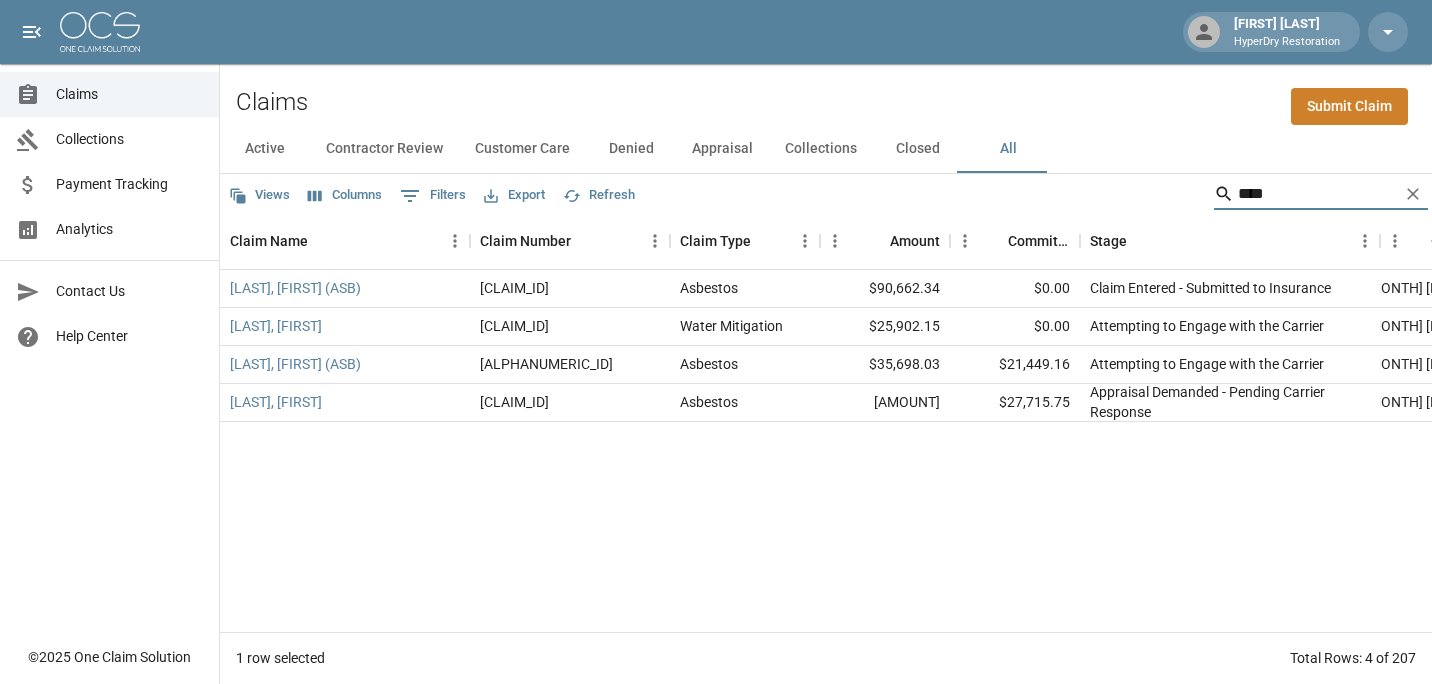 scroll, scrollTop: 0, scrollLeft: 0, axis: both 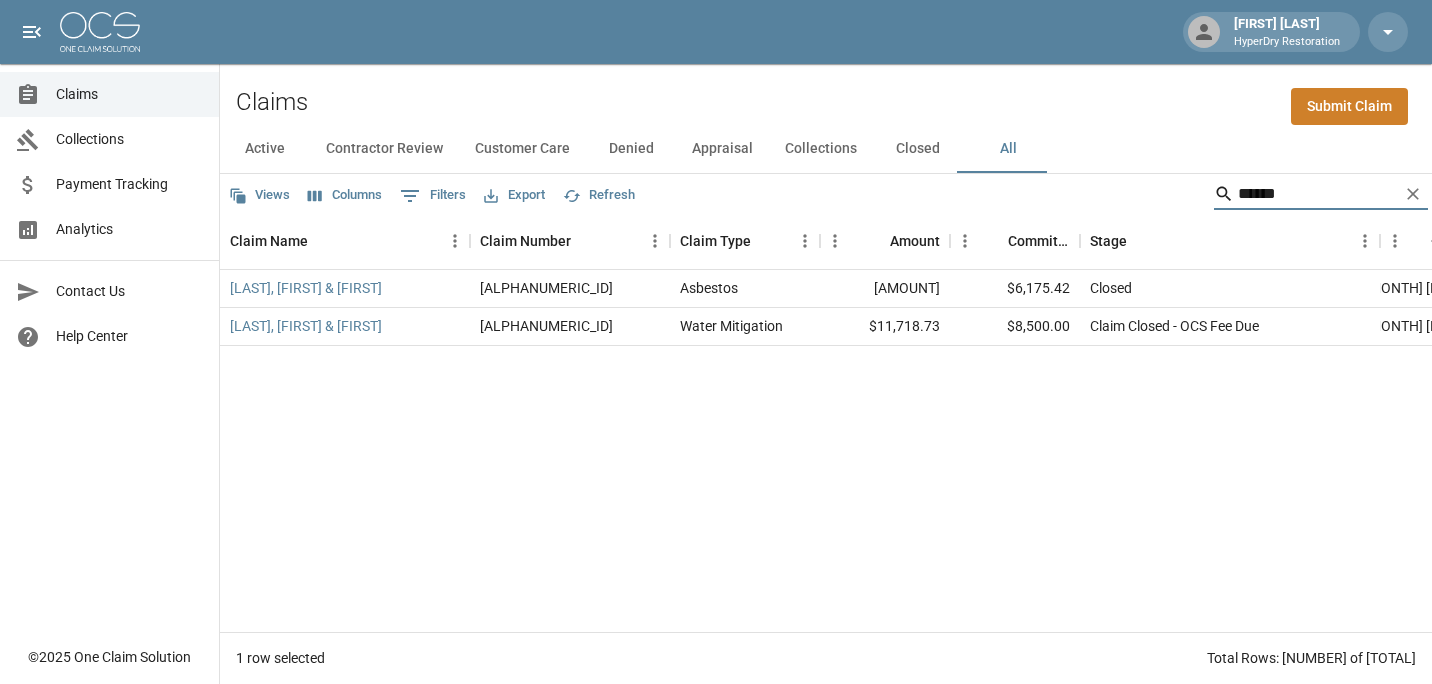 drag, startPoint x: 1272, startPoint y: 196, endPoint x: 1106, endPoint y: 201, distance: 166.07529 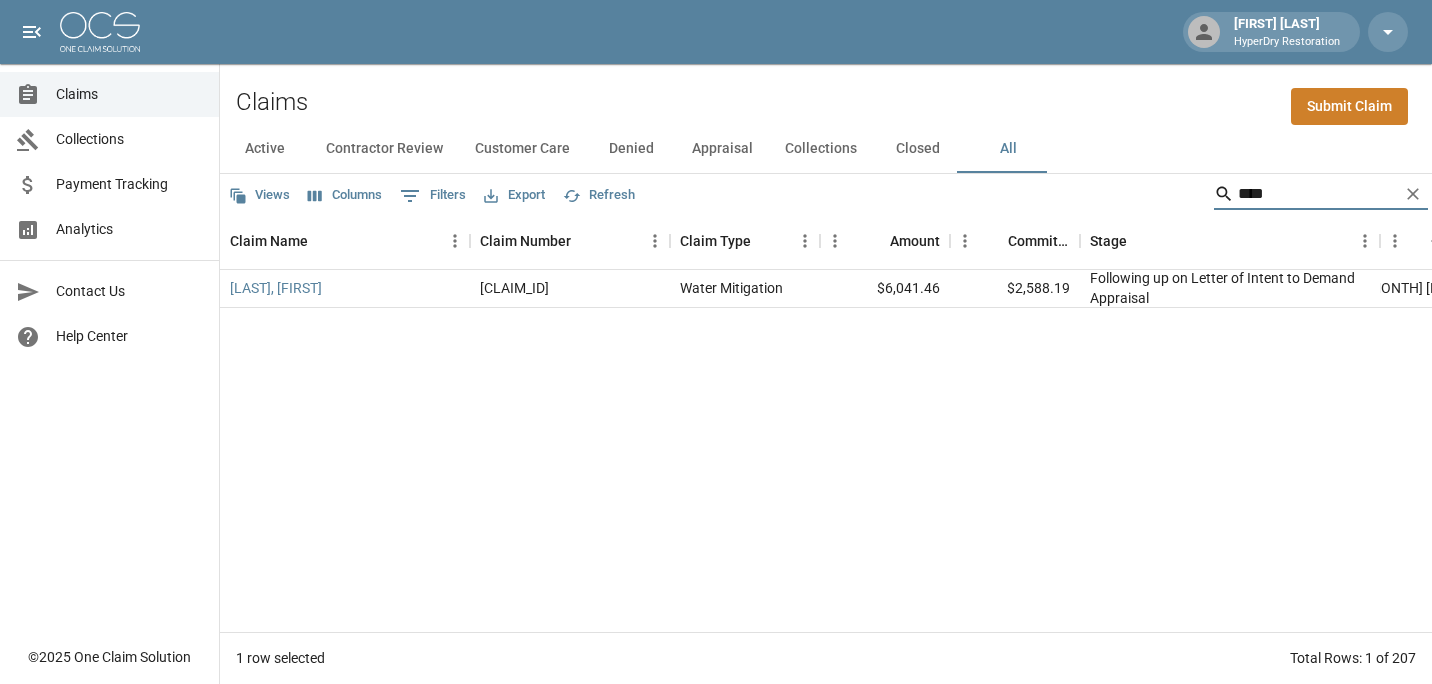 type on "****" 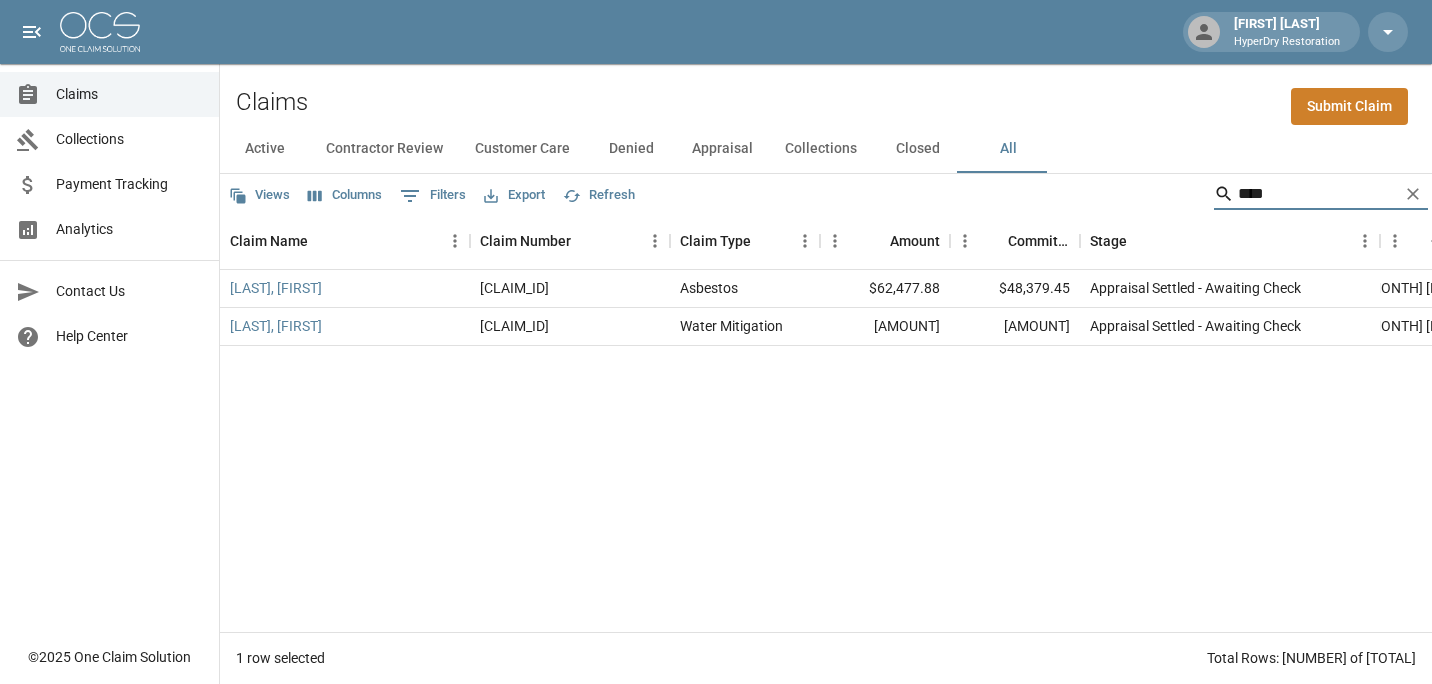 type on "****" 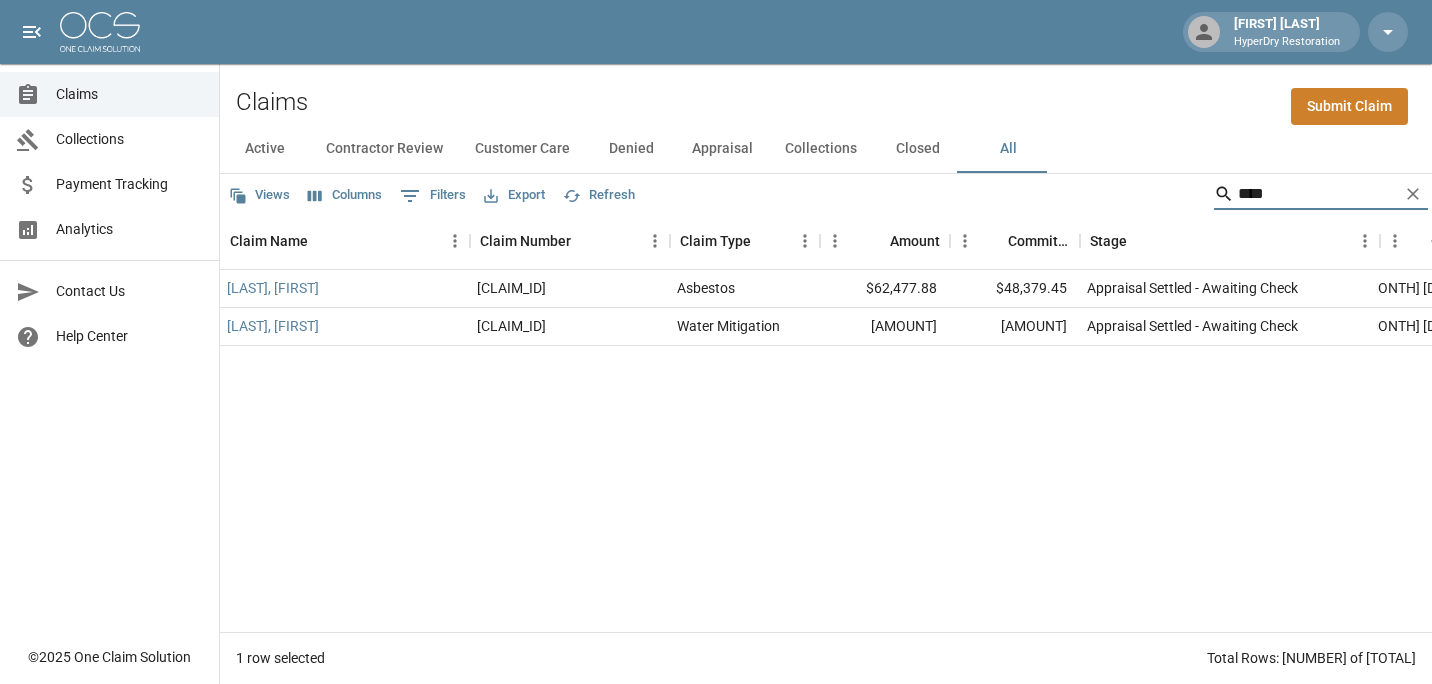 scroll, scrollTop: 0, scrollLeft: 0, axis: both 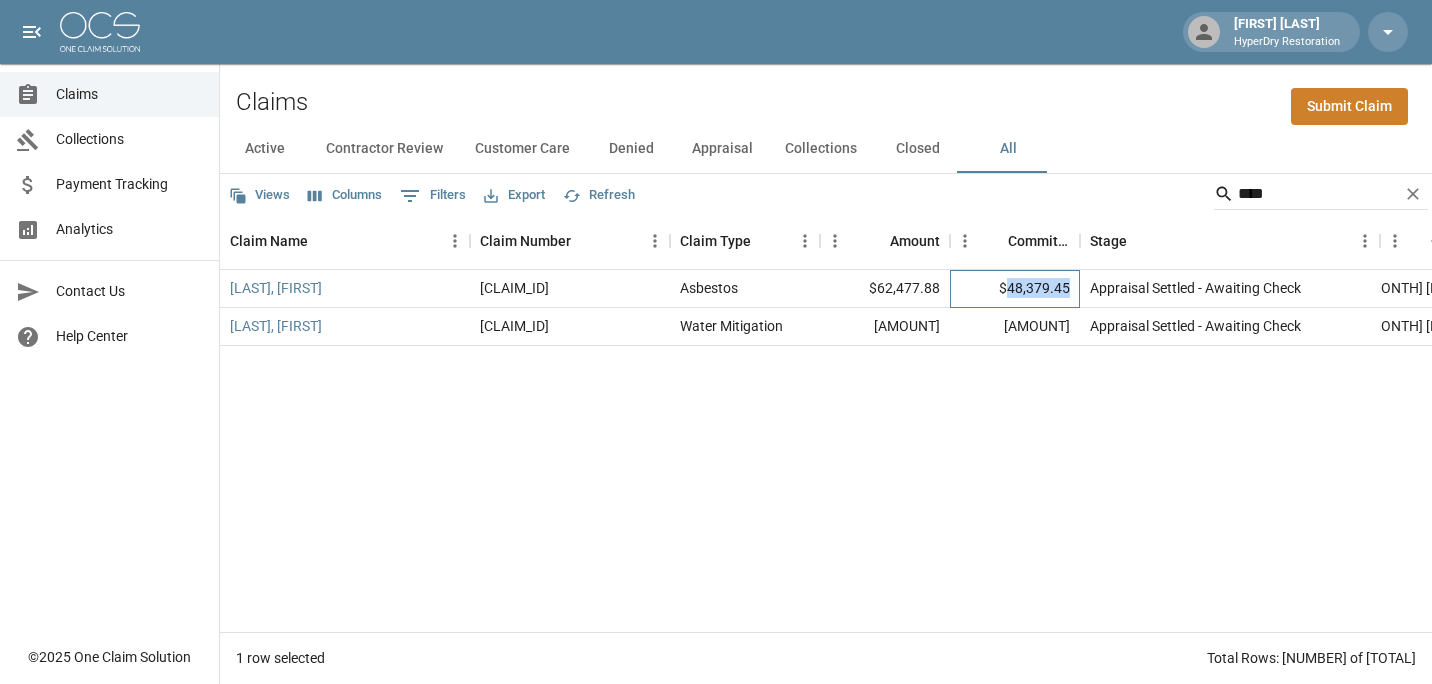 drag, startPoint x: 1011, startPoint y: 287, endPoint x: 1068, endPoint y: 286, distance: 57.00877 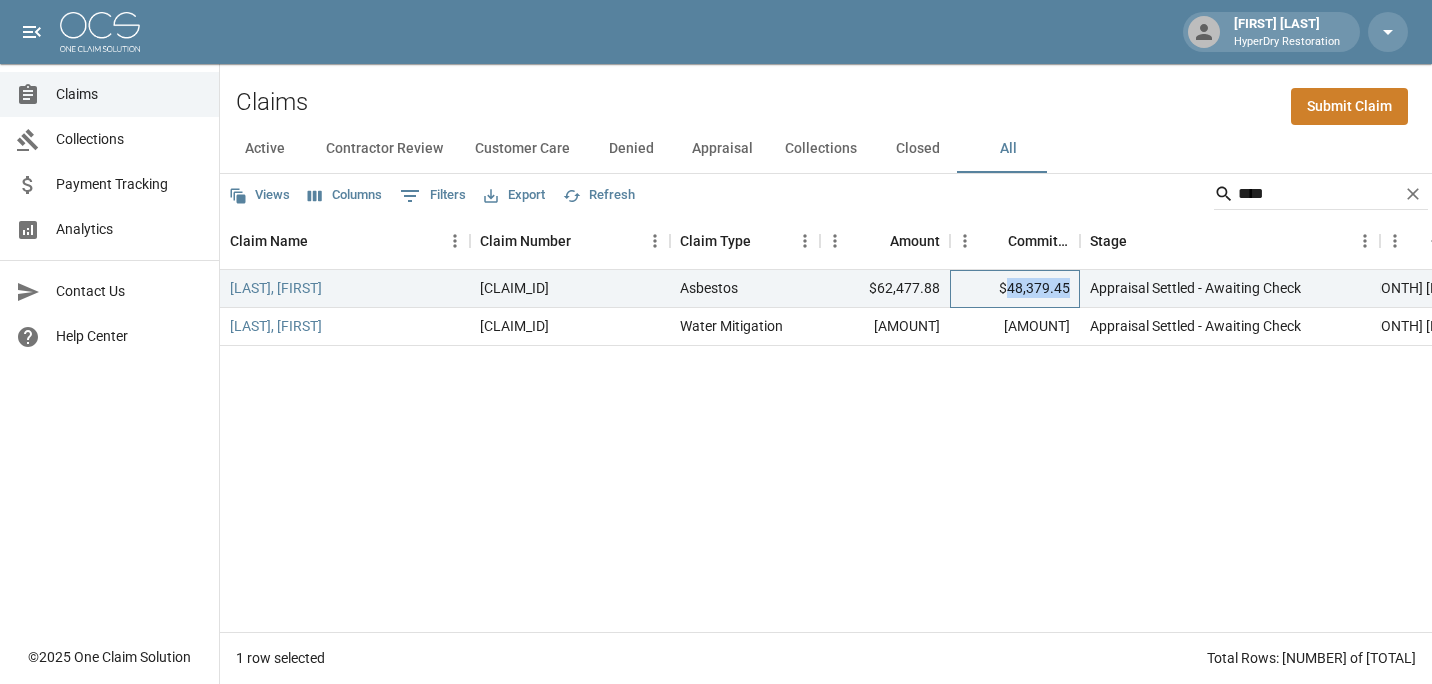 copy on "[AMOUNT]" 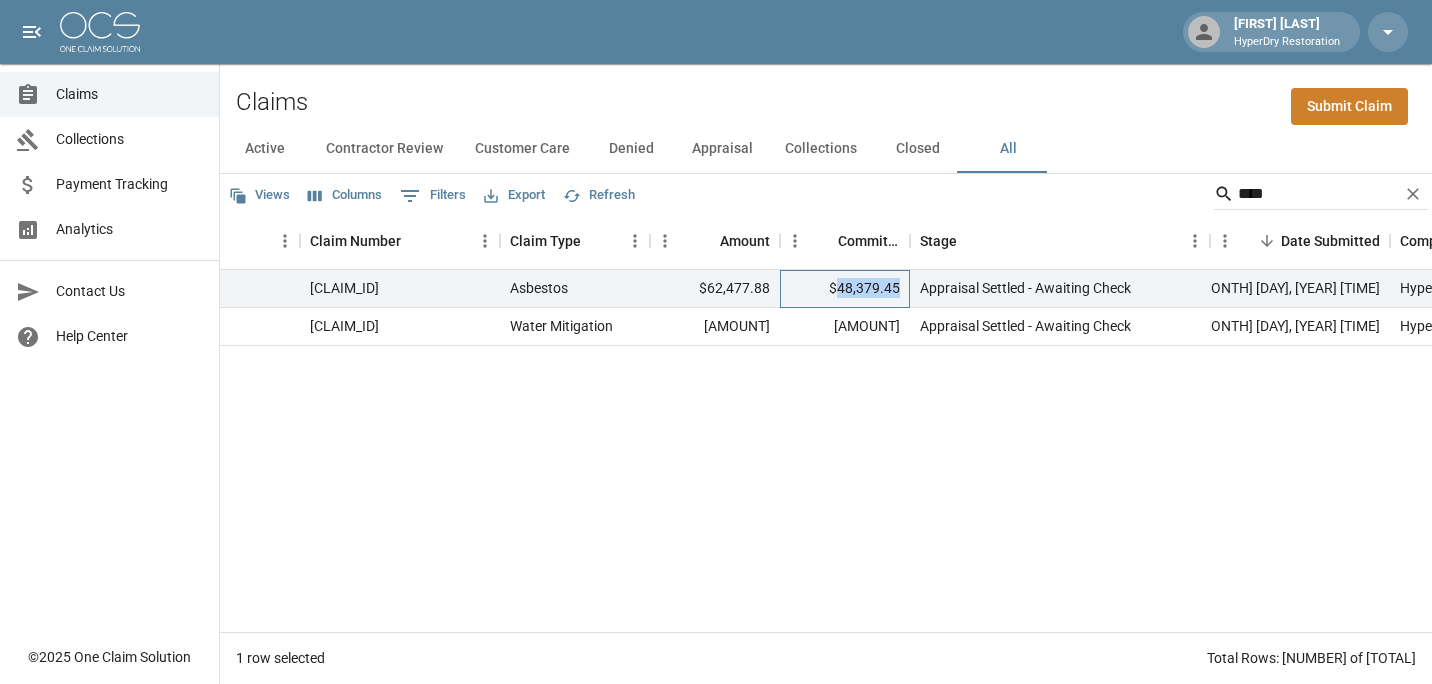 scroll, scrollTop: 0, scrollLeft: 0, axis: both 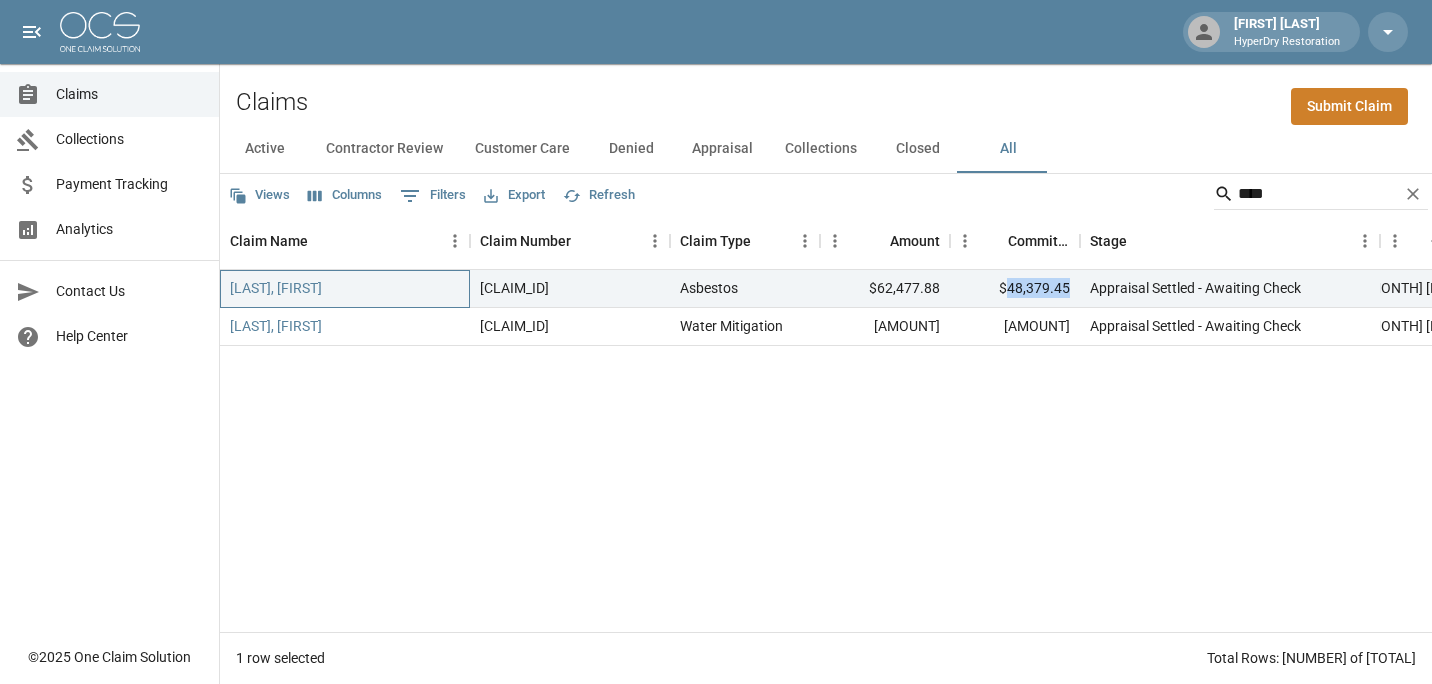 drag, startPoint x: 415, startPoint y: 296, endPoint x: 239, endPoint y: 303, distance: 176.13914 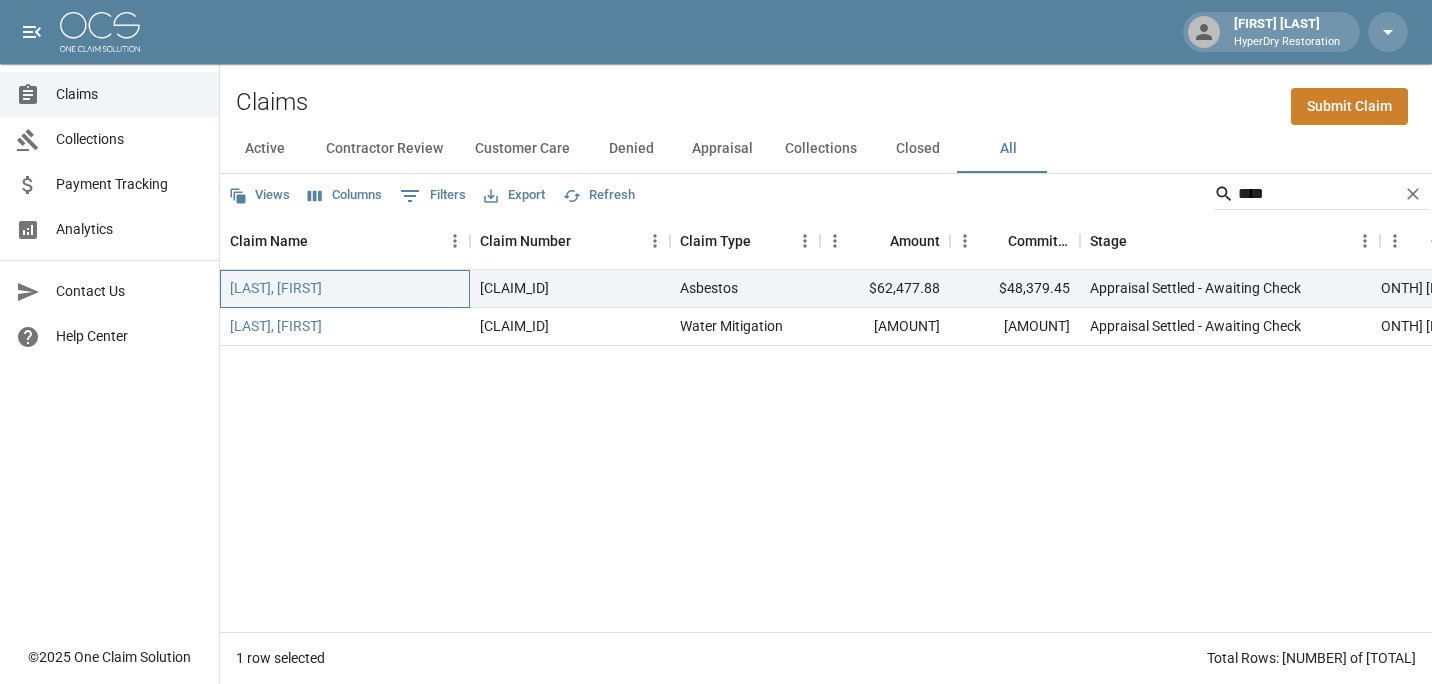 drag, startPoint x: 434, startPoint y: 285, endPoint x: 207, endPoint y: 301, distance: 227.56317 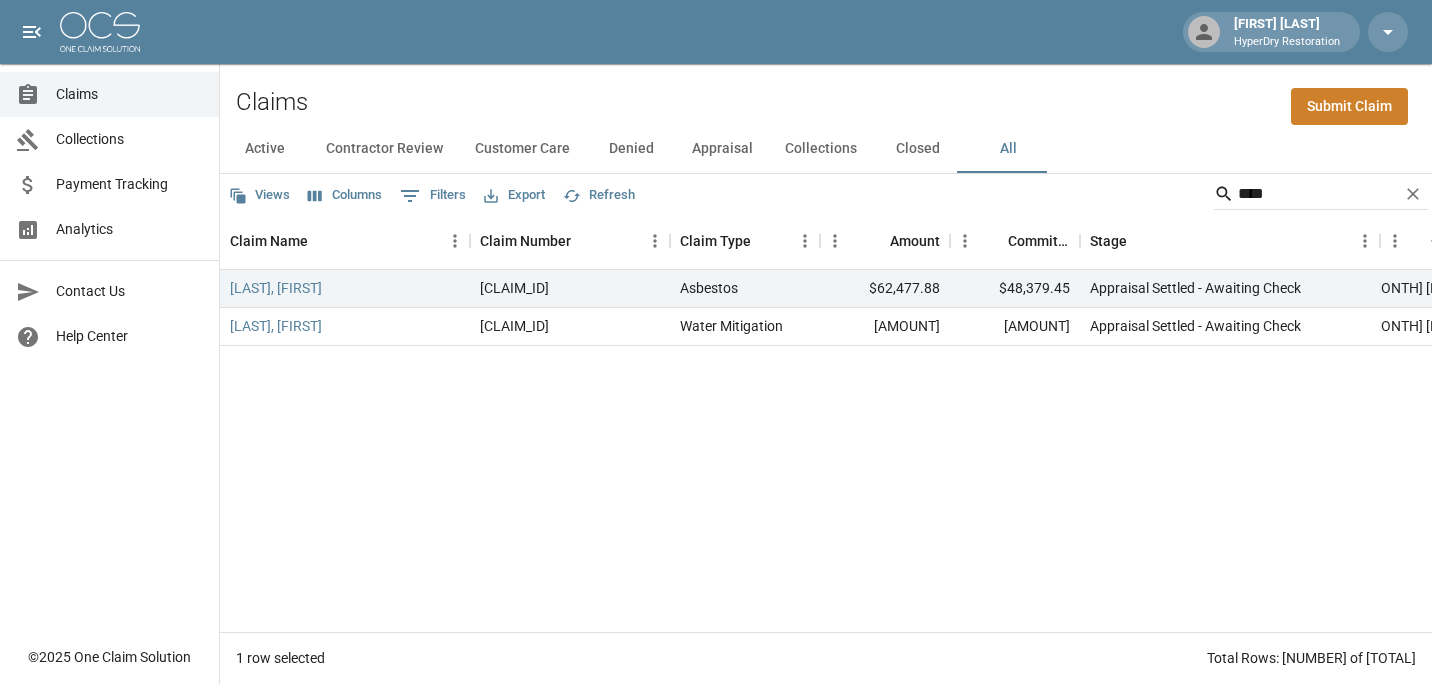 click on "[LAST], [FIRST] [CLAIM_ID] [CLAIM_TYPE] [AMOUNT] [AMOUNT] [STATUS] [MONTH] [DAY], [YEAR] [TIME] [COMPANY] [FIRST] [LAST], [FIRST] [CLAIM_ID] [CLAIM_TYPE] [AMOUNT] [AMOUNT] [STATUS] [MONTH] [DAY], [YEAR] [TIME] [COMPANY] [FIRST]" at bounding box center (1155, 451) 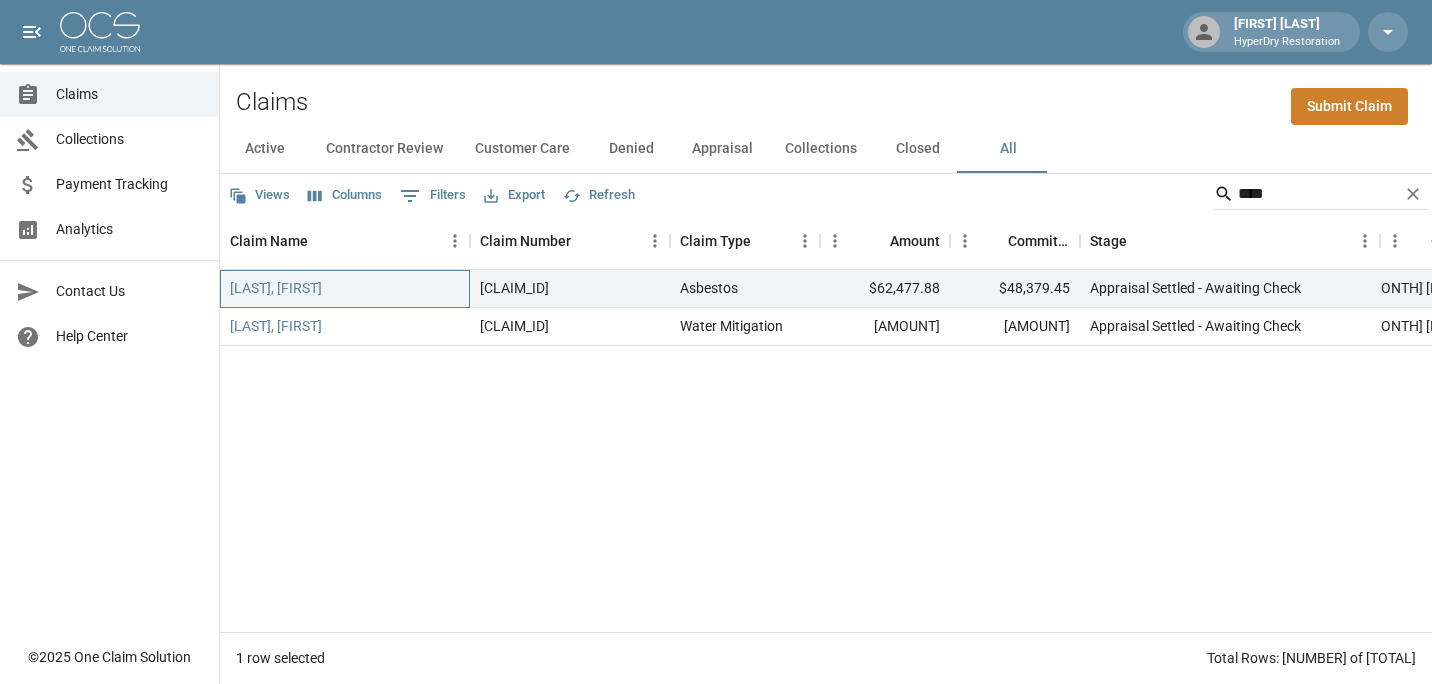 drag, startPoint x: 397, startPoint y: 289, endPoint x: 225, endPoint y: 290, distance: 172.00291 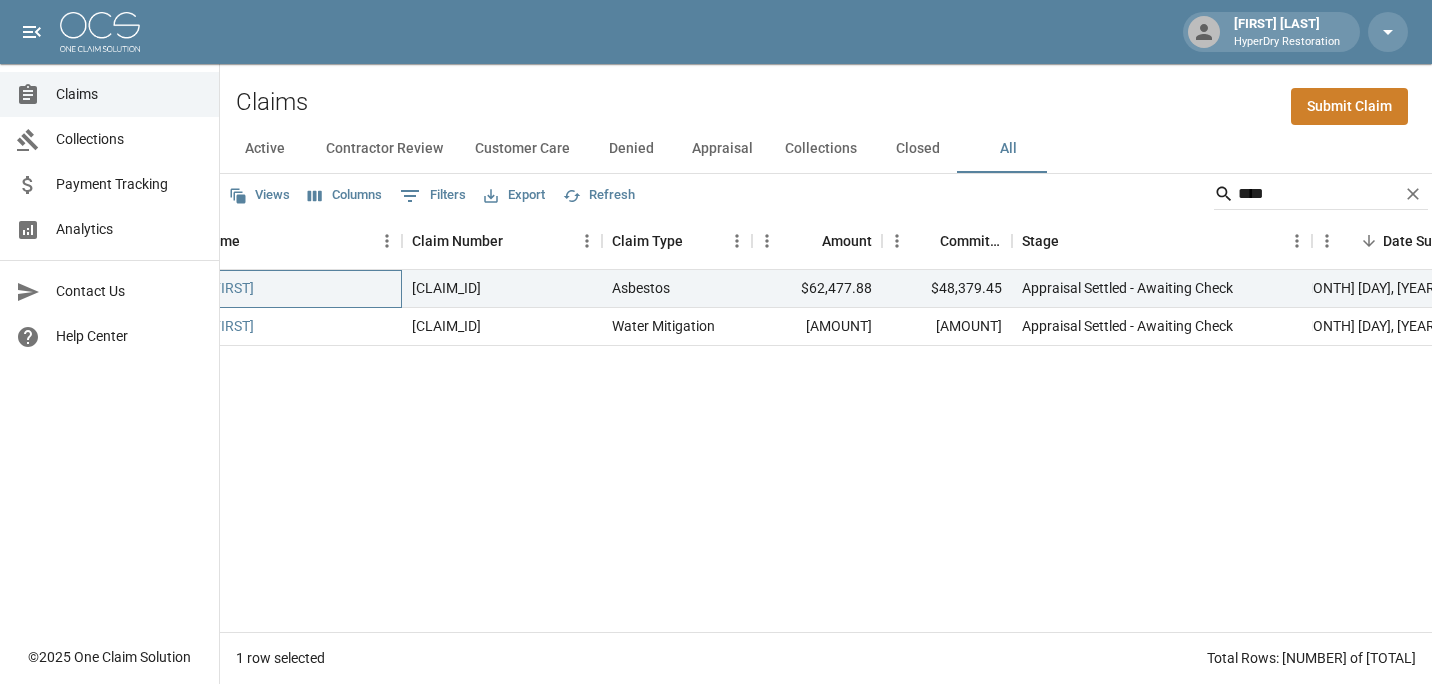 scroll, scrollTop: 0, scrollLeft: 0, axis: both 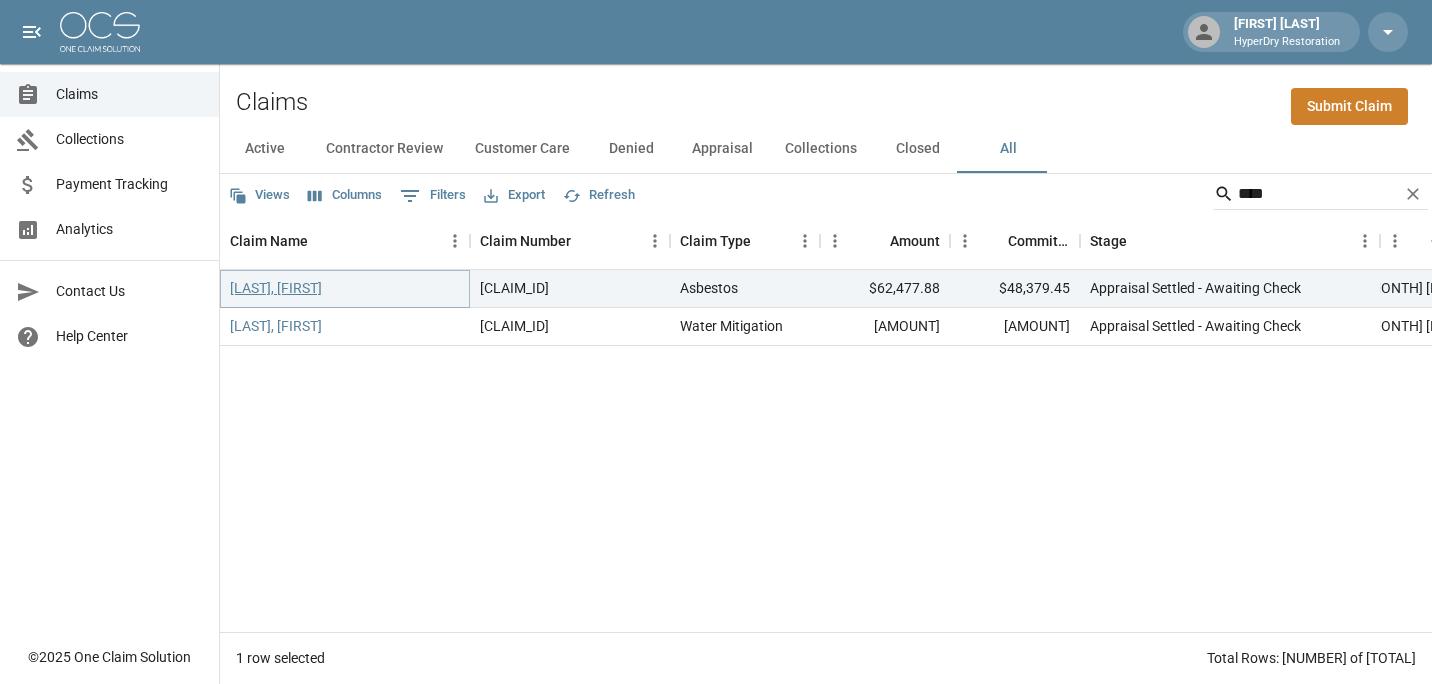click on "[LAST], [FIRST]" at bounding box center [276, 288] 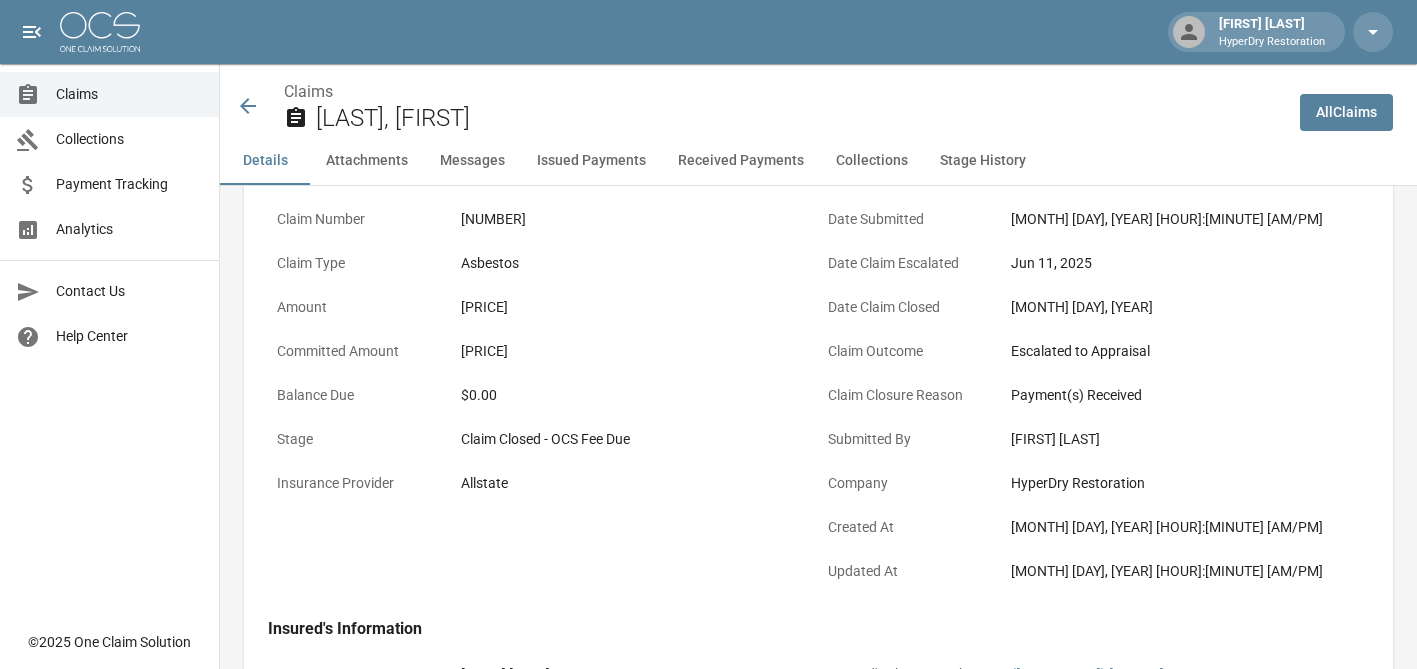 scroll, scrollTop: 163, scrollLeft: 0, axis: vertical 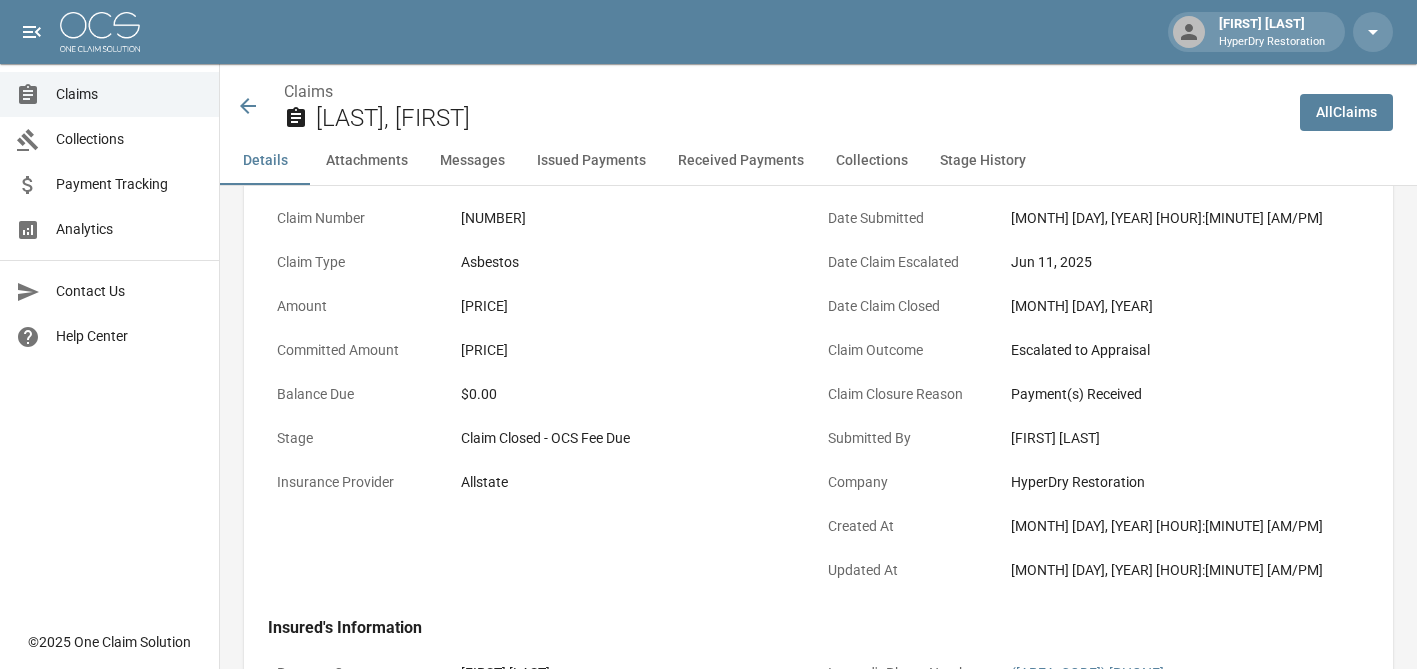 click 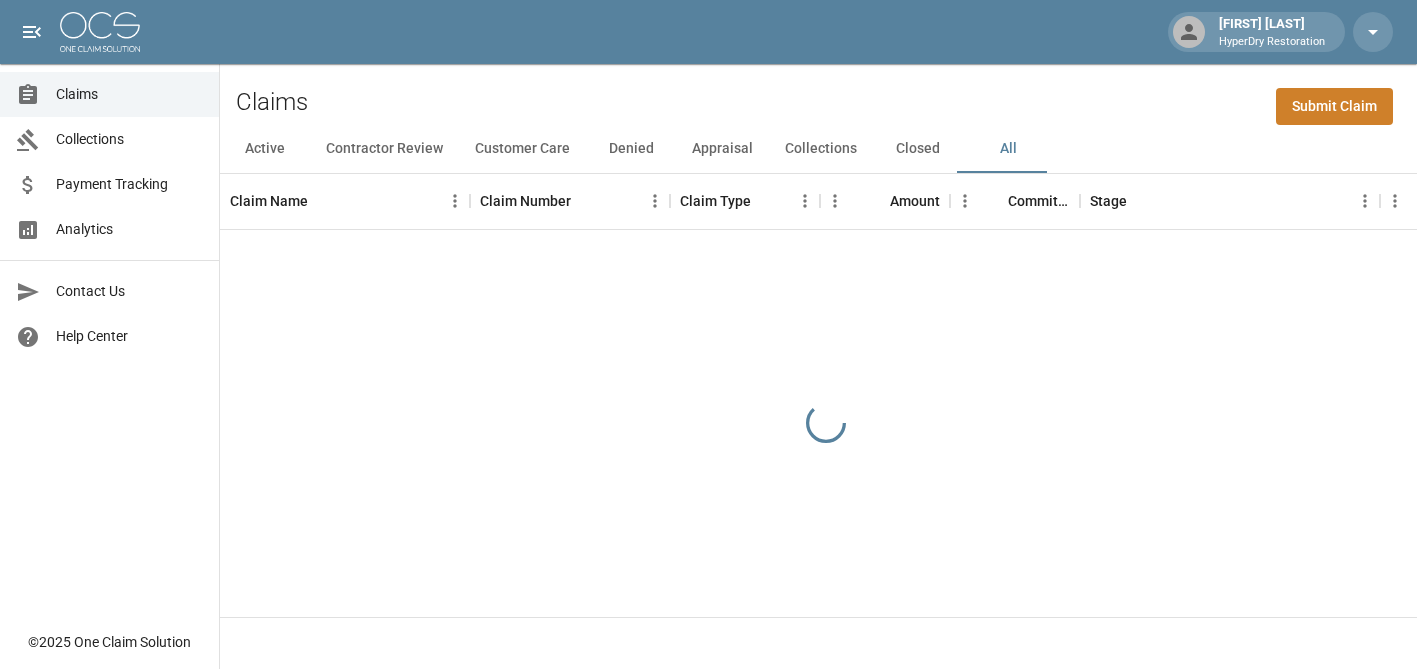 scroll, scrollTop: 0, scrollLeft: 0, axis: both 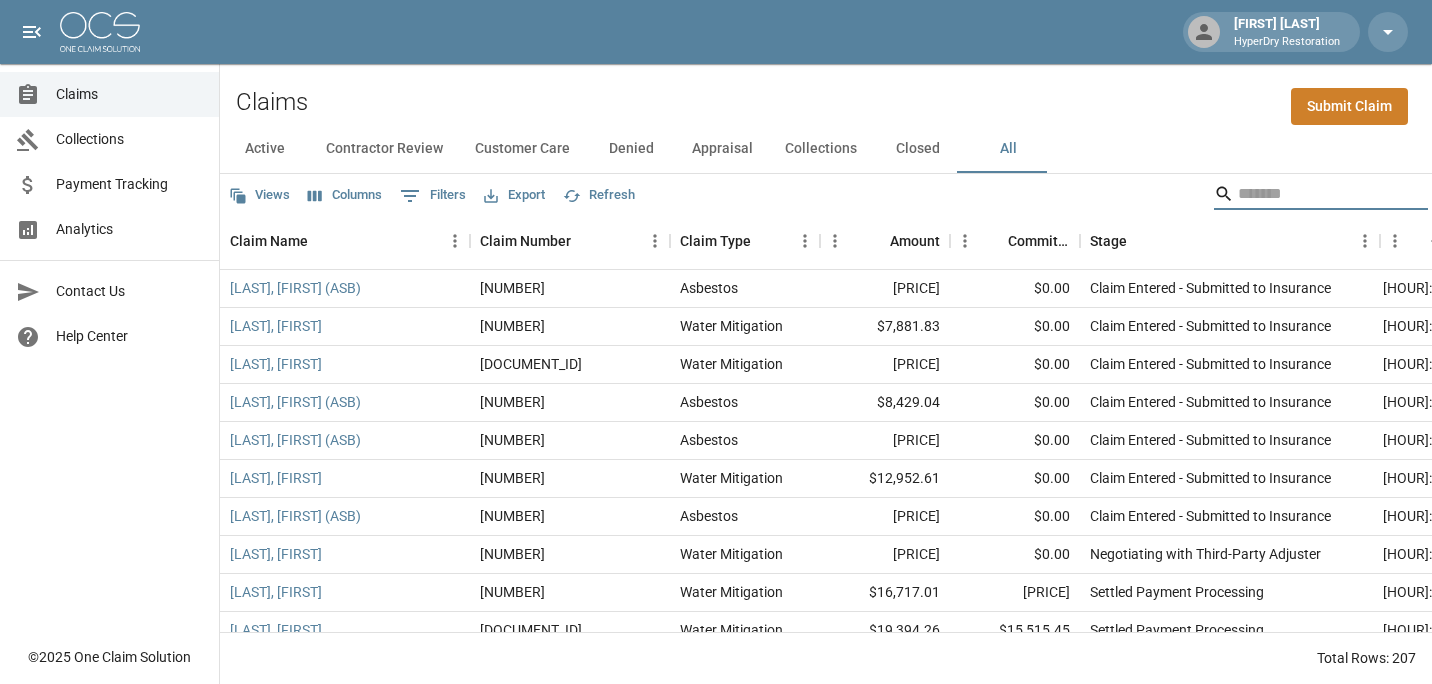 click at bounding box center (1318, 194) 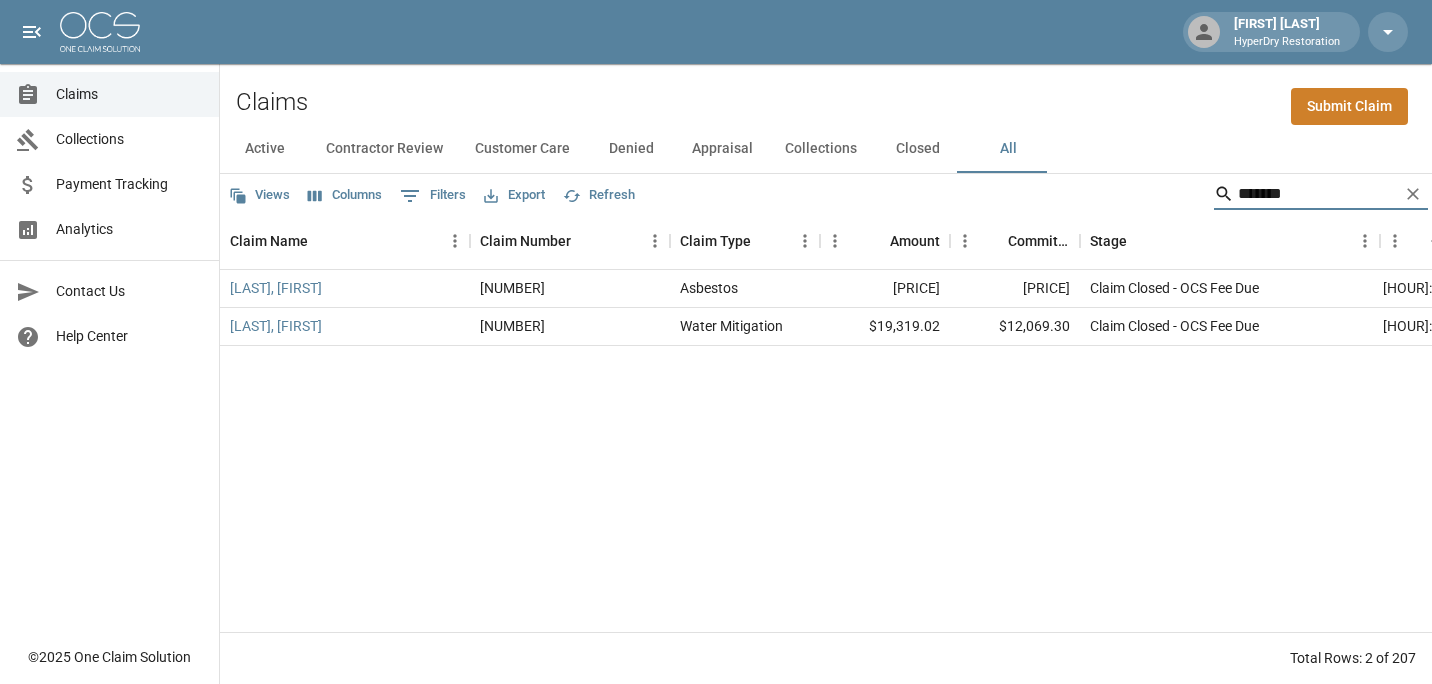 type on "*******" 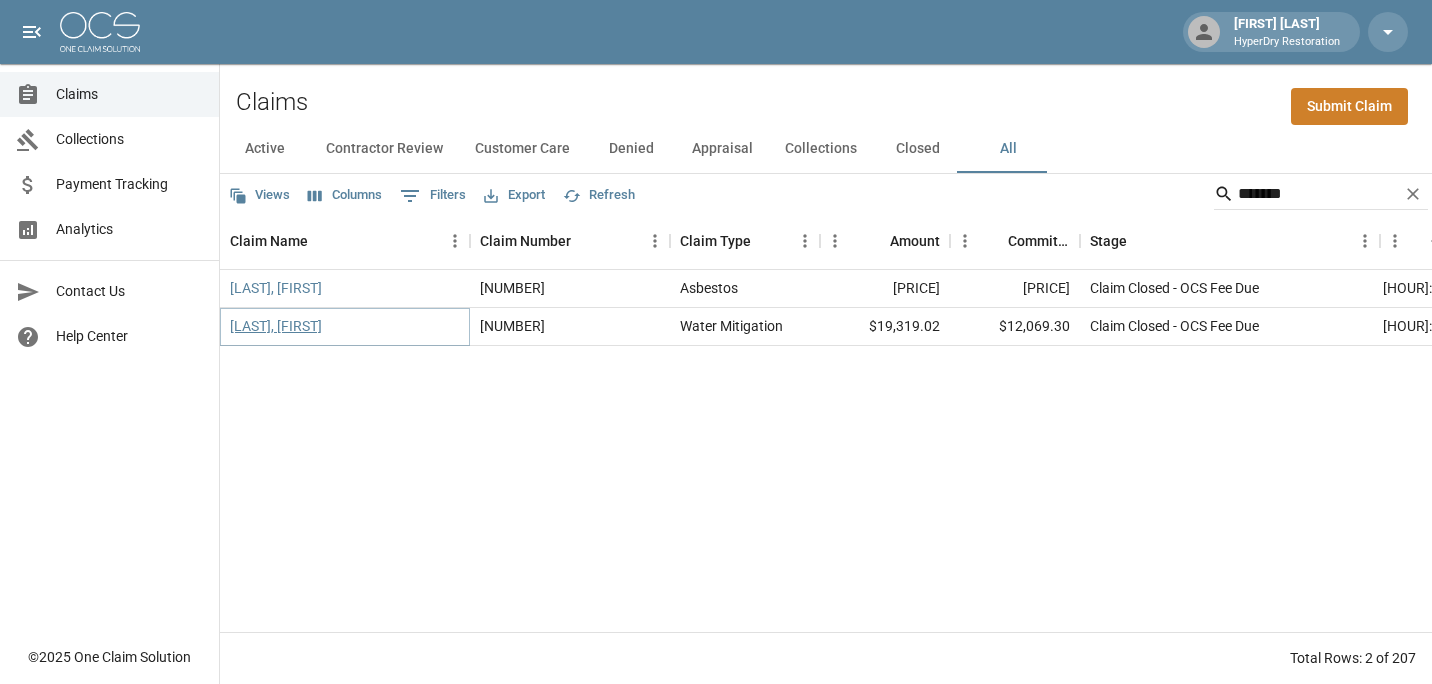 click on "[LAST], [FIRST]" at bounding box center [276, 326] 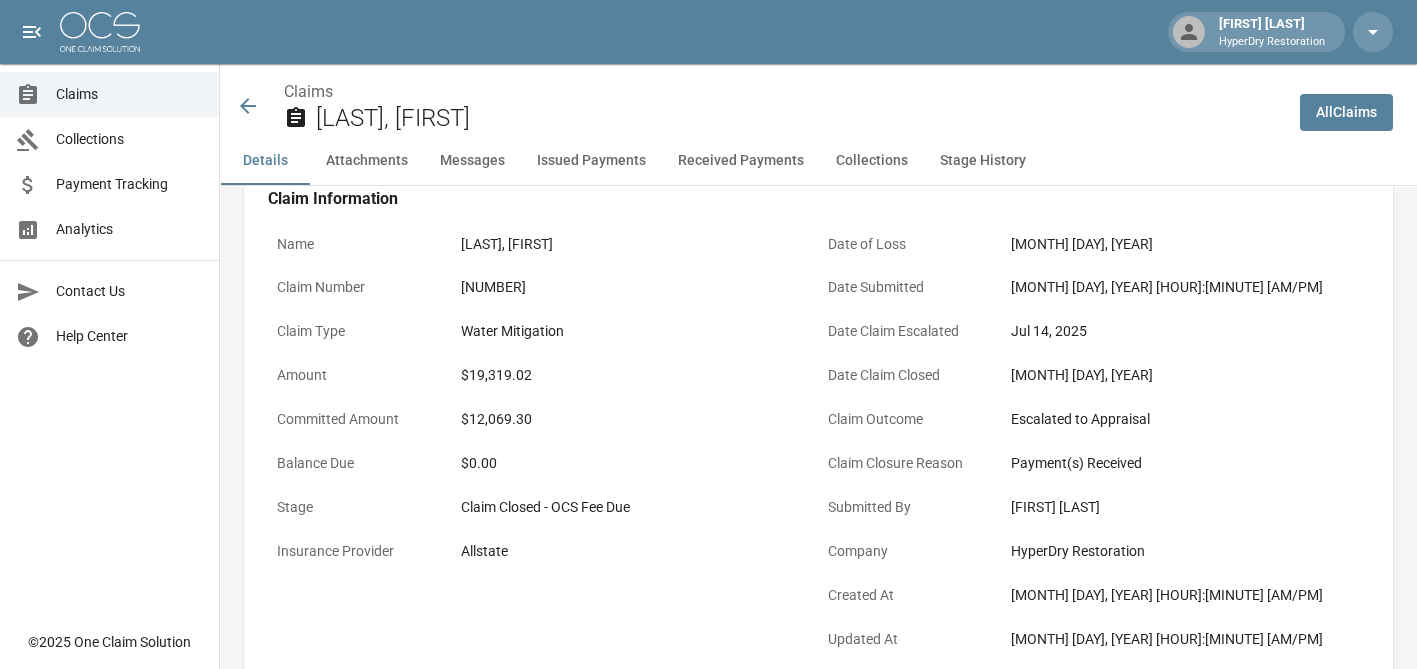 scroll, scrollTop: 77, scrollLeft: 0, axis: vertical 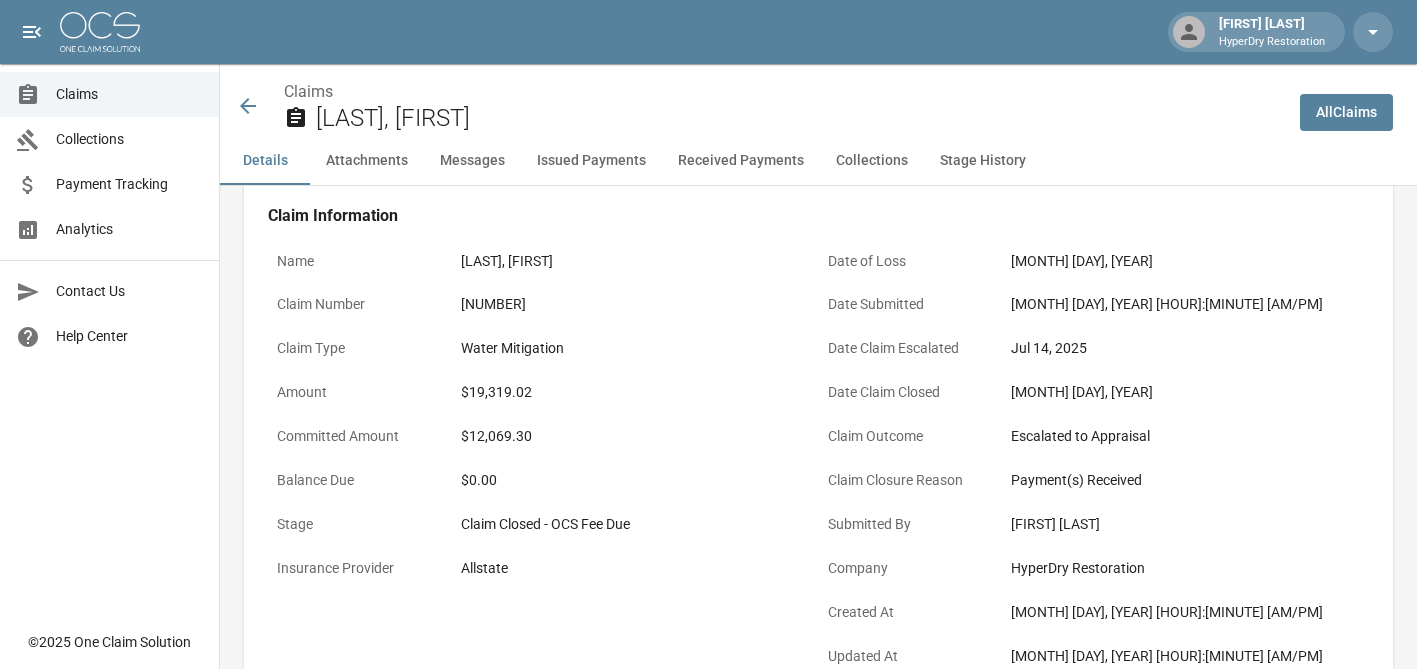 click 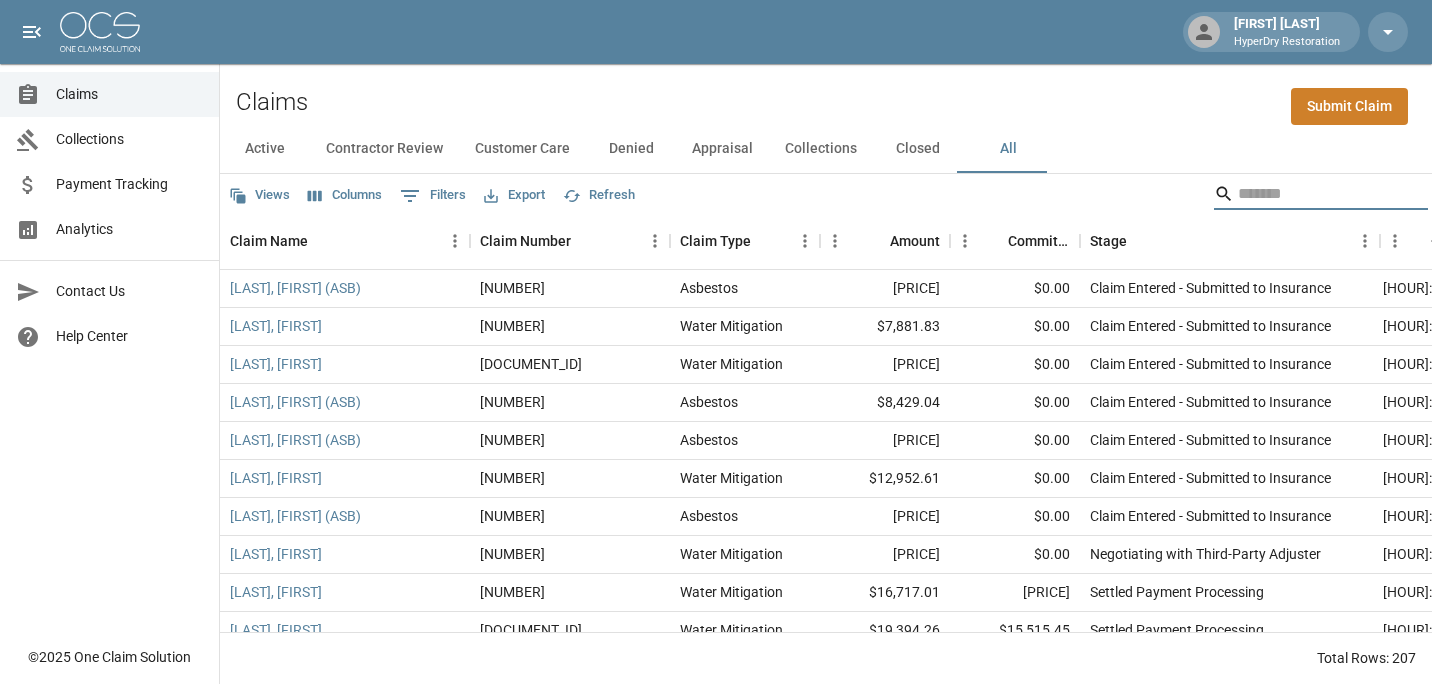 click at bounding box center (1318, 194) 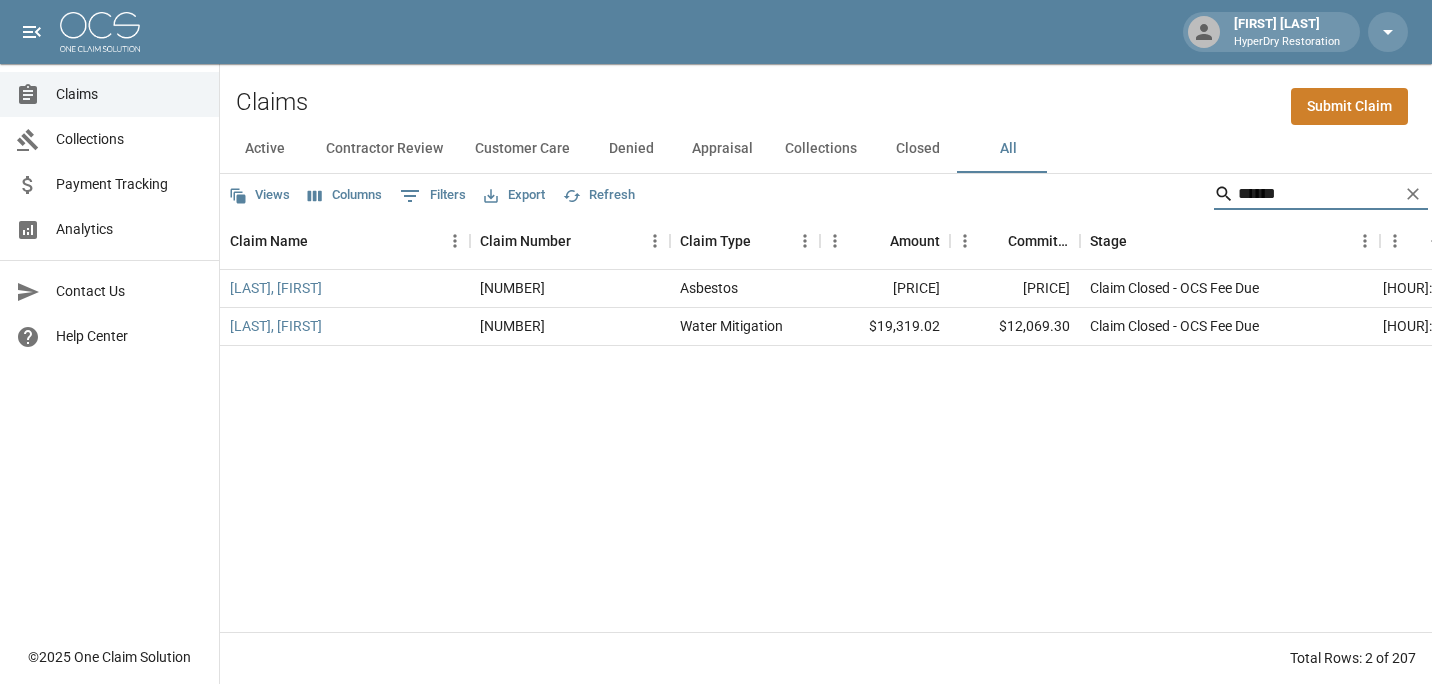 type on "******" 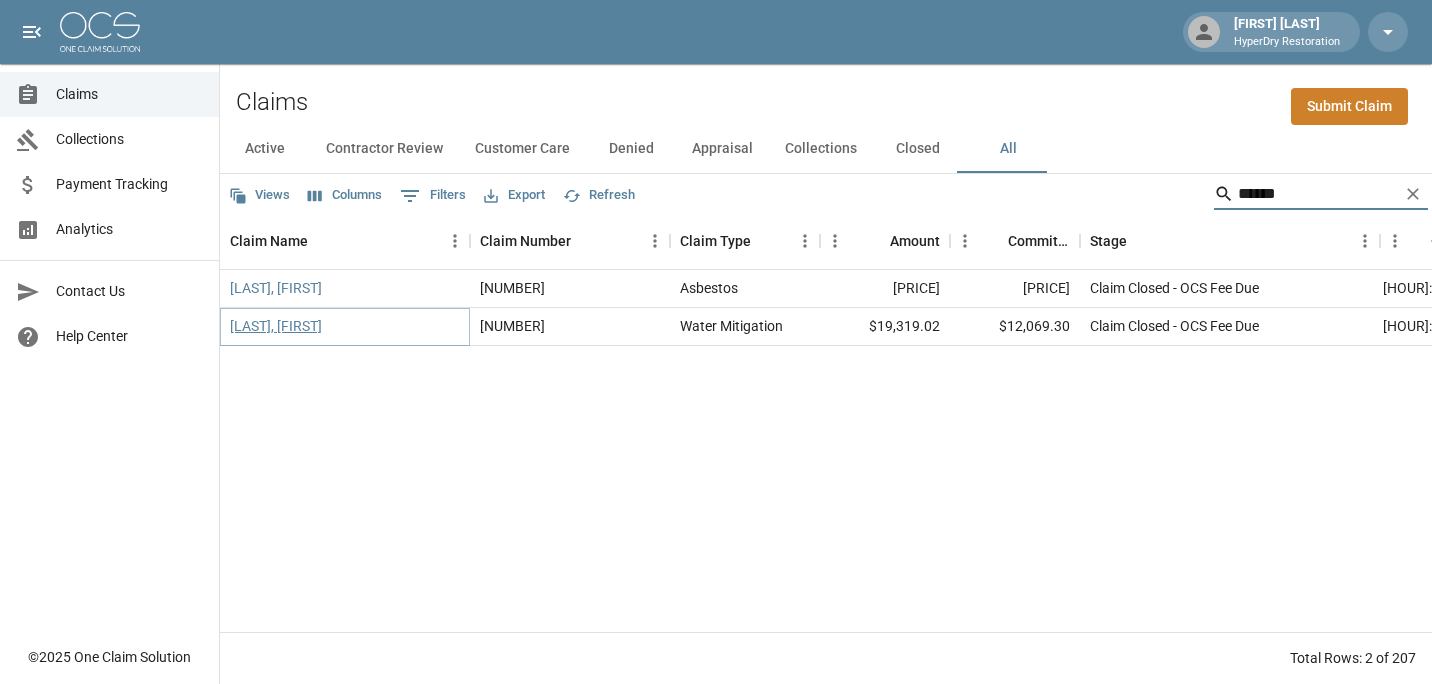 click on "[LAST], [FIRST]" at bounding box center [276, 326] 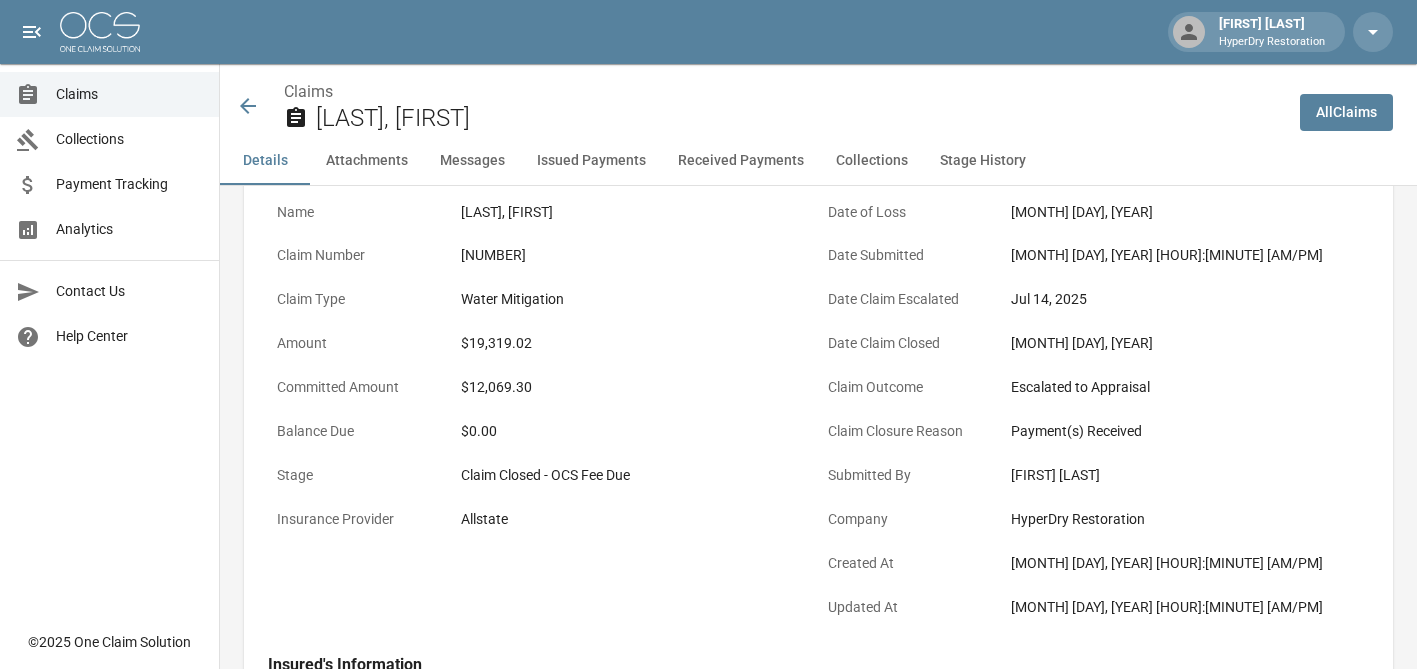 scroll, scrollTop: 125, scrollLeft: 0, axis: vertical 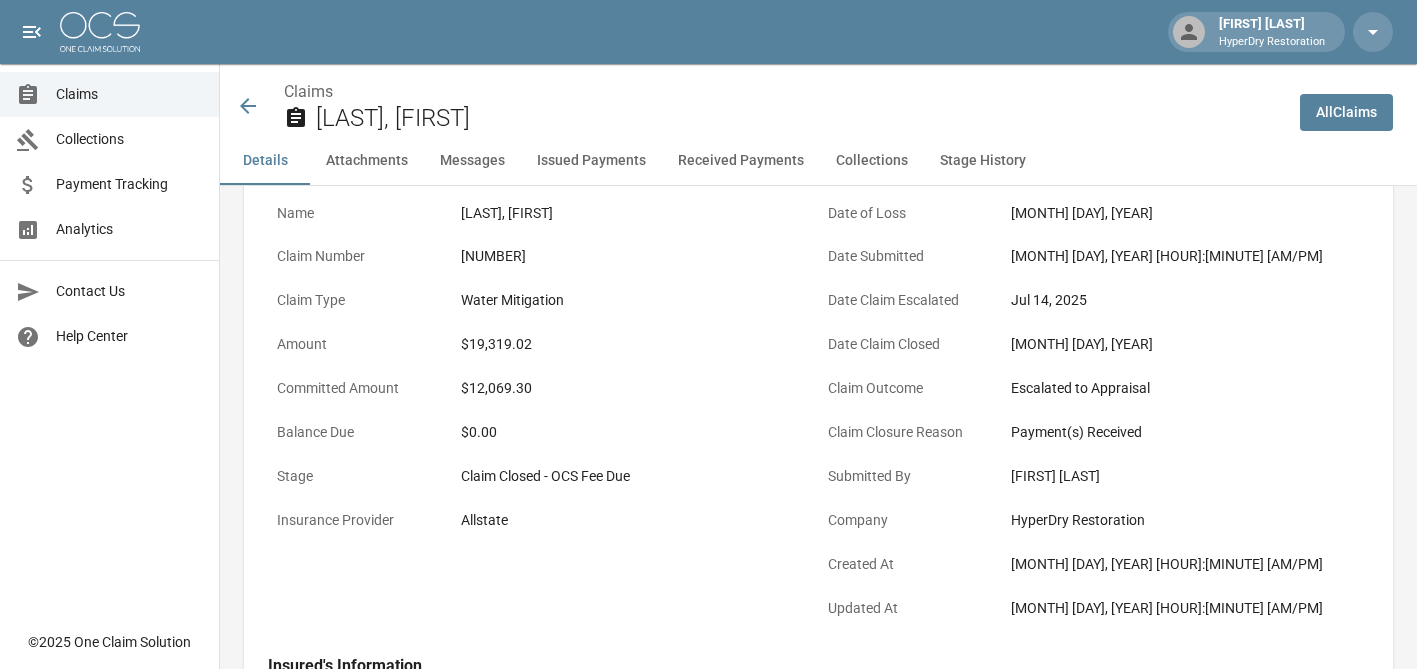 click on "Claims Aguilar Ramirez, Edilberto" at bounding box center [752, 100] 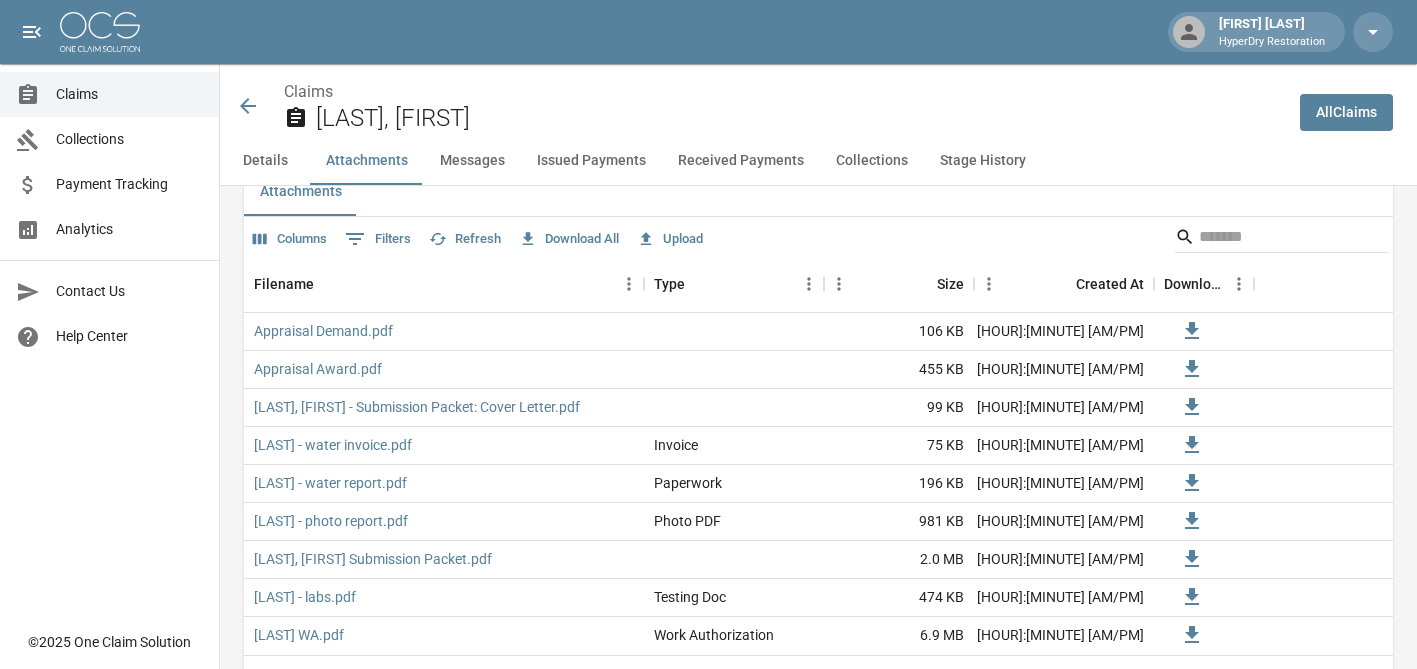 scroll, scrollTop: 1202, scrollLeft: 0, axis: vertical 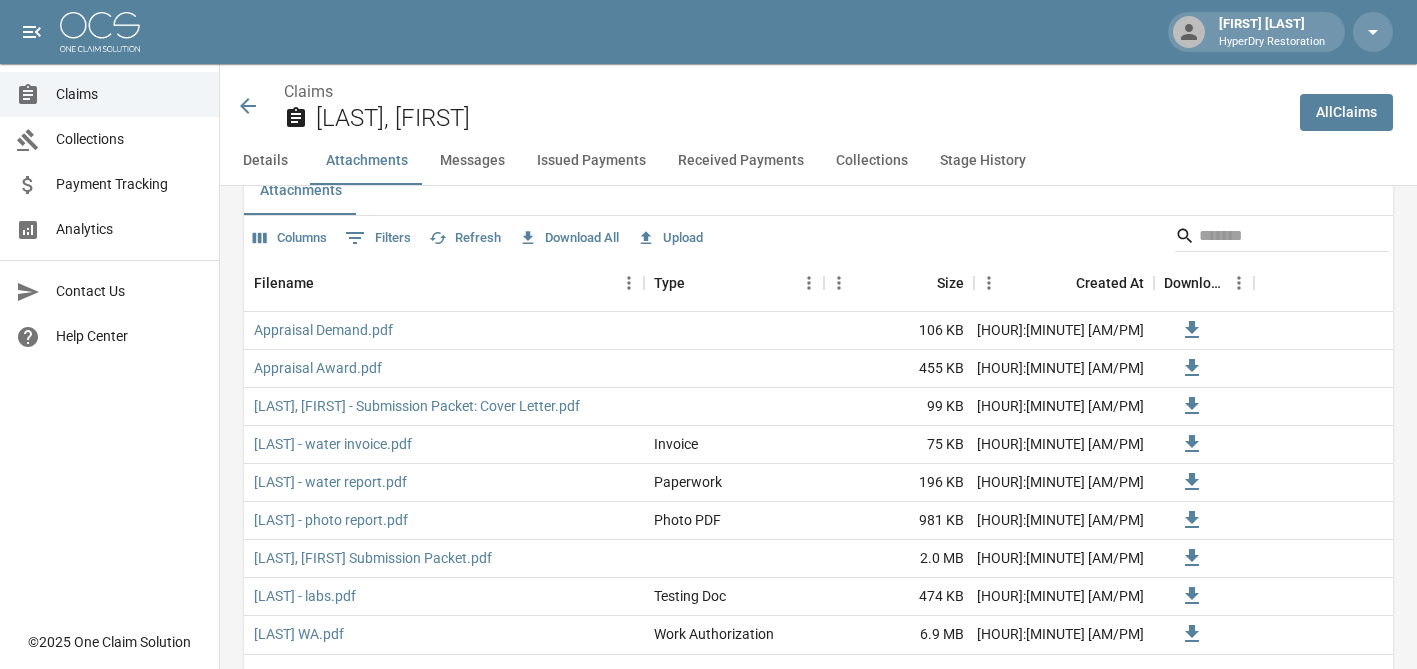 click 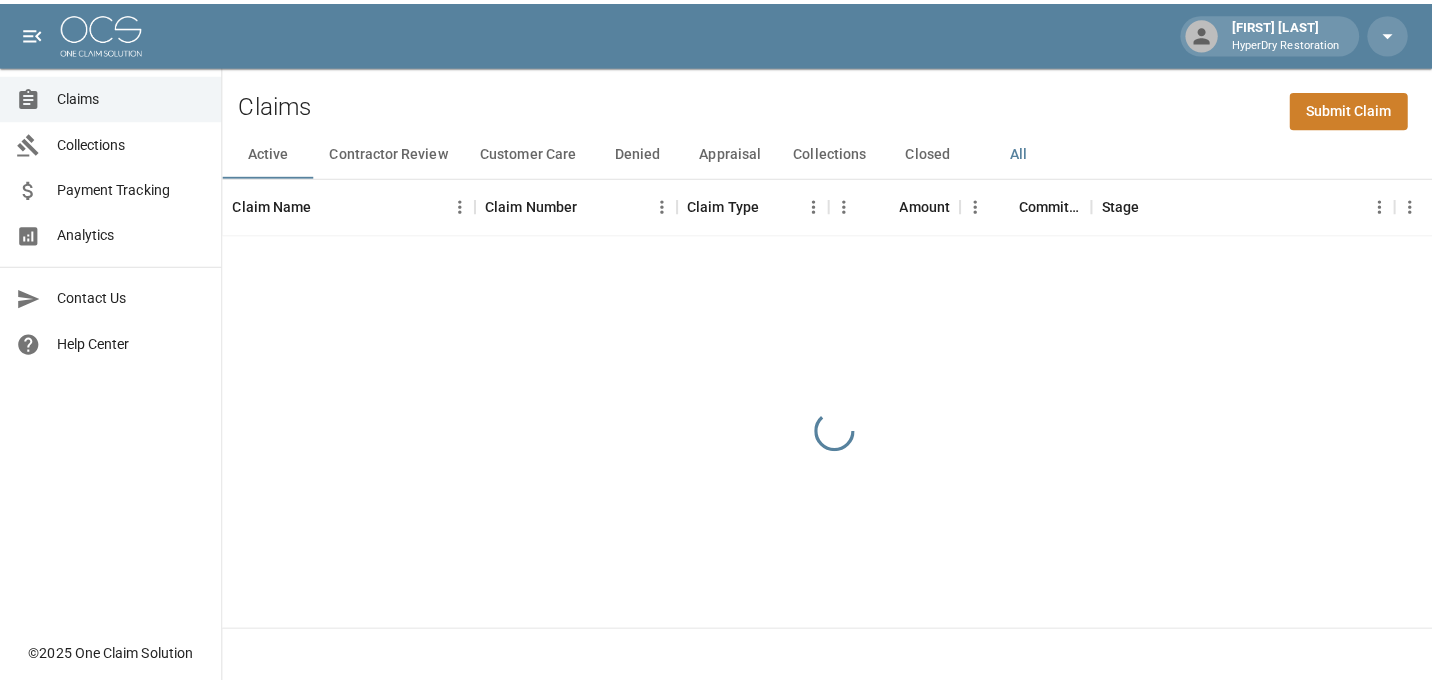 scroll, scrollTop: 0, scrollLeft: 0, axis: both 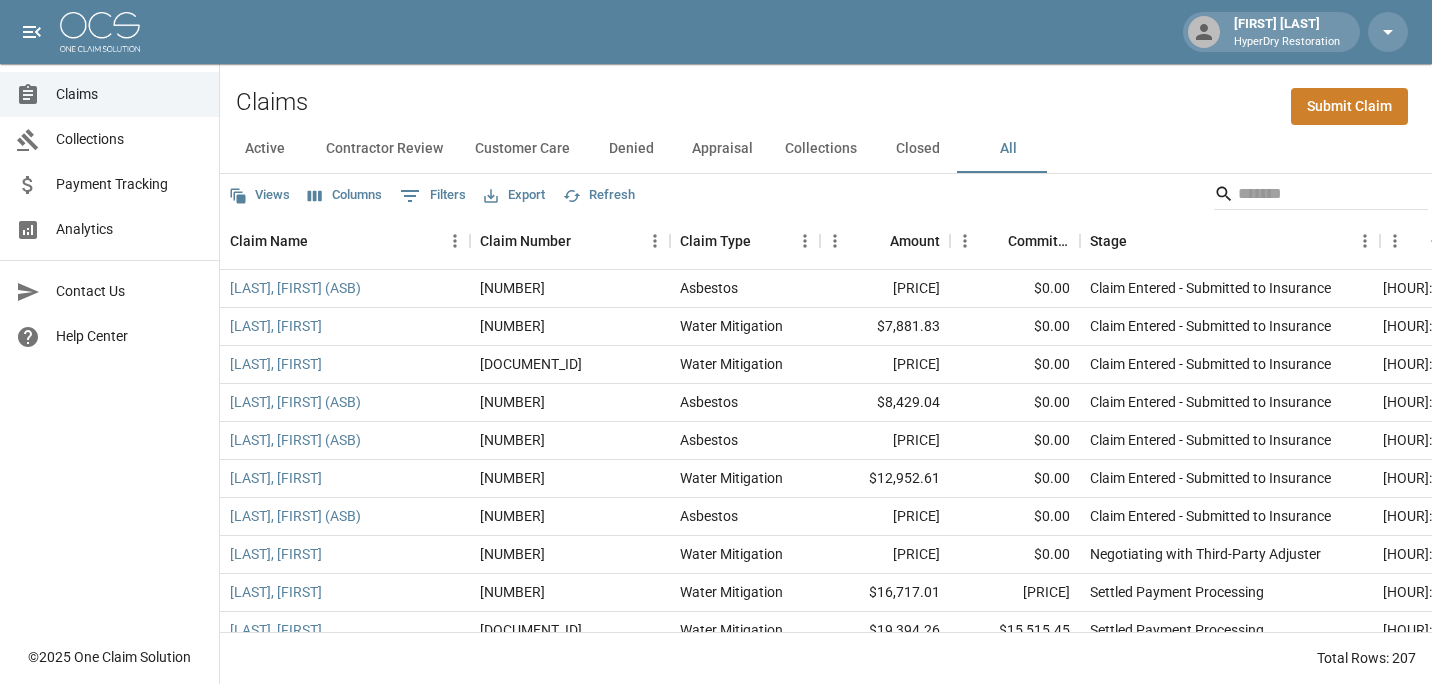 click at bounding box center (1321, 196) 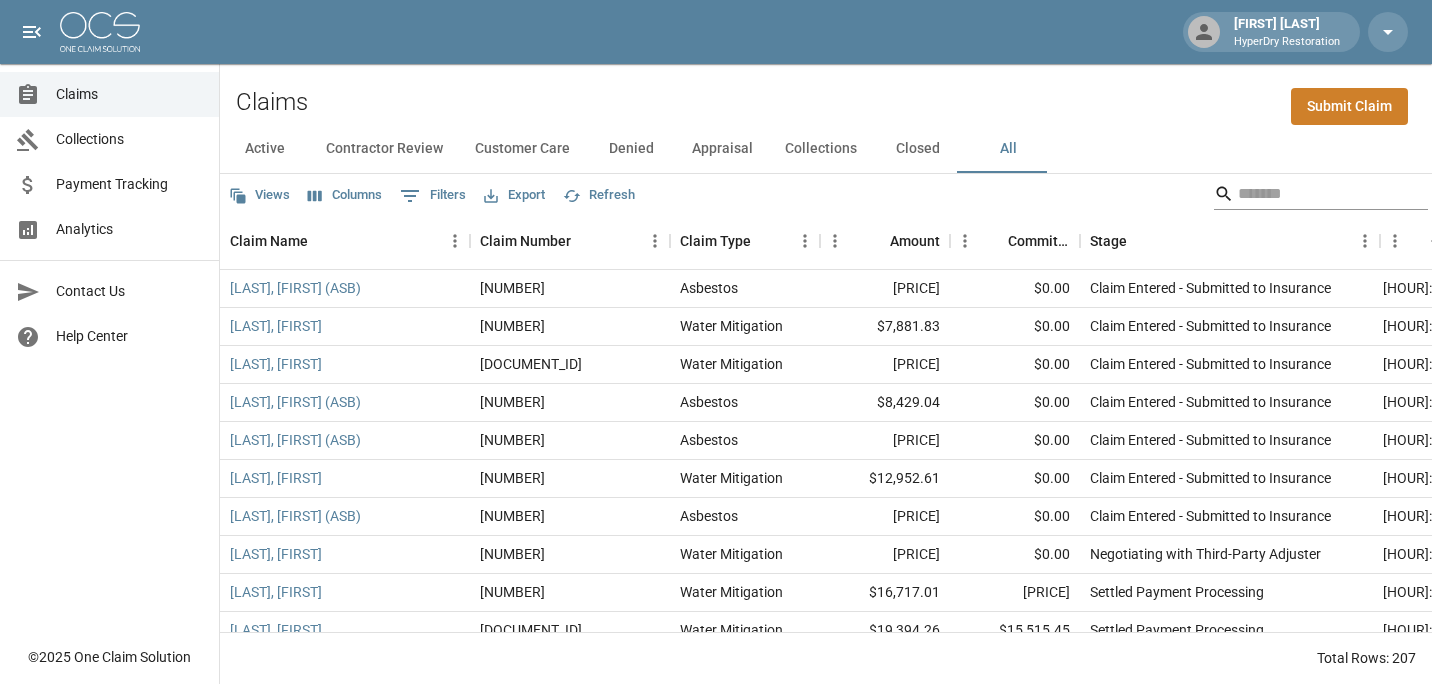 click at bounding box center (1318, 194) 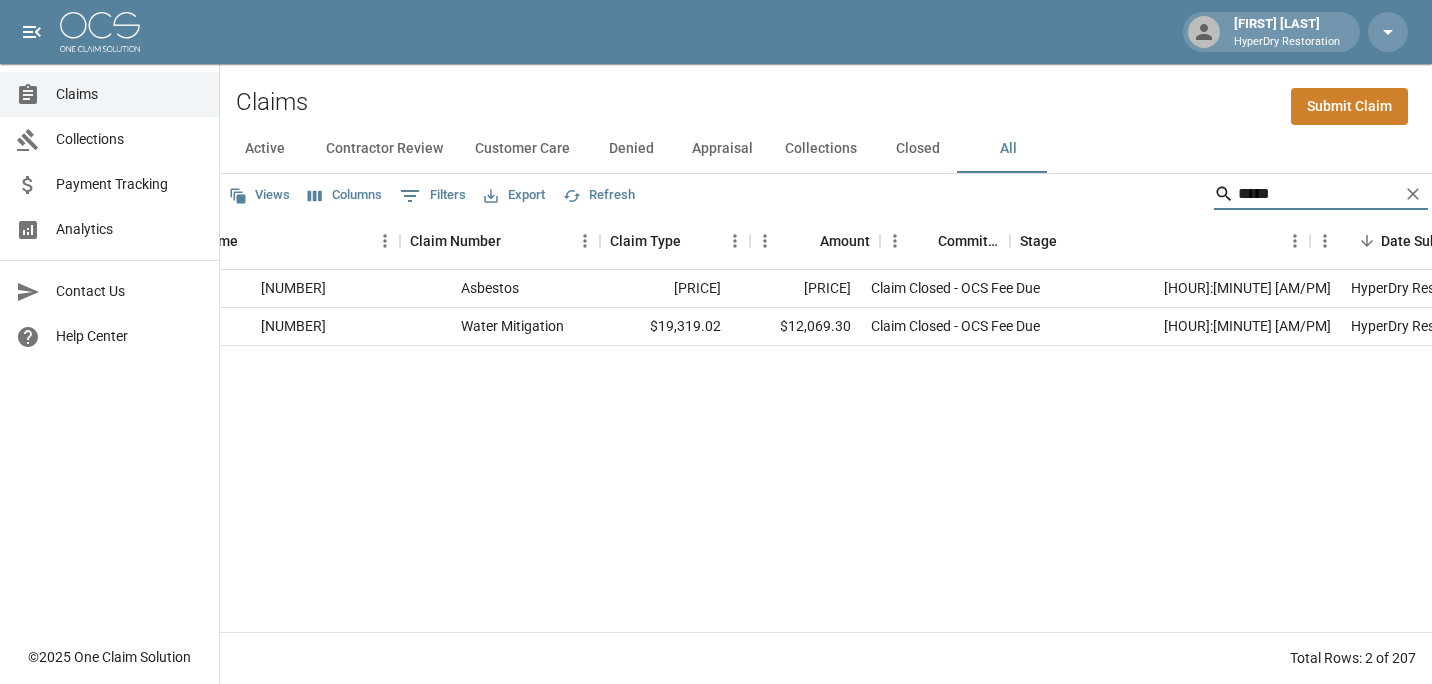scroll, scrollTop: 0, scrollLeft: 53, axis: horizontal 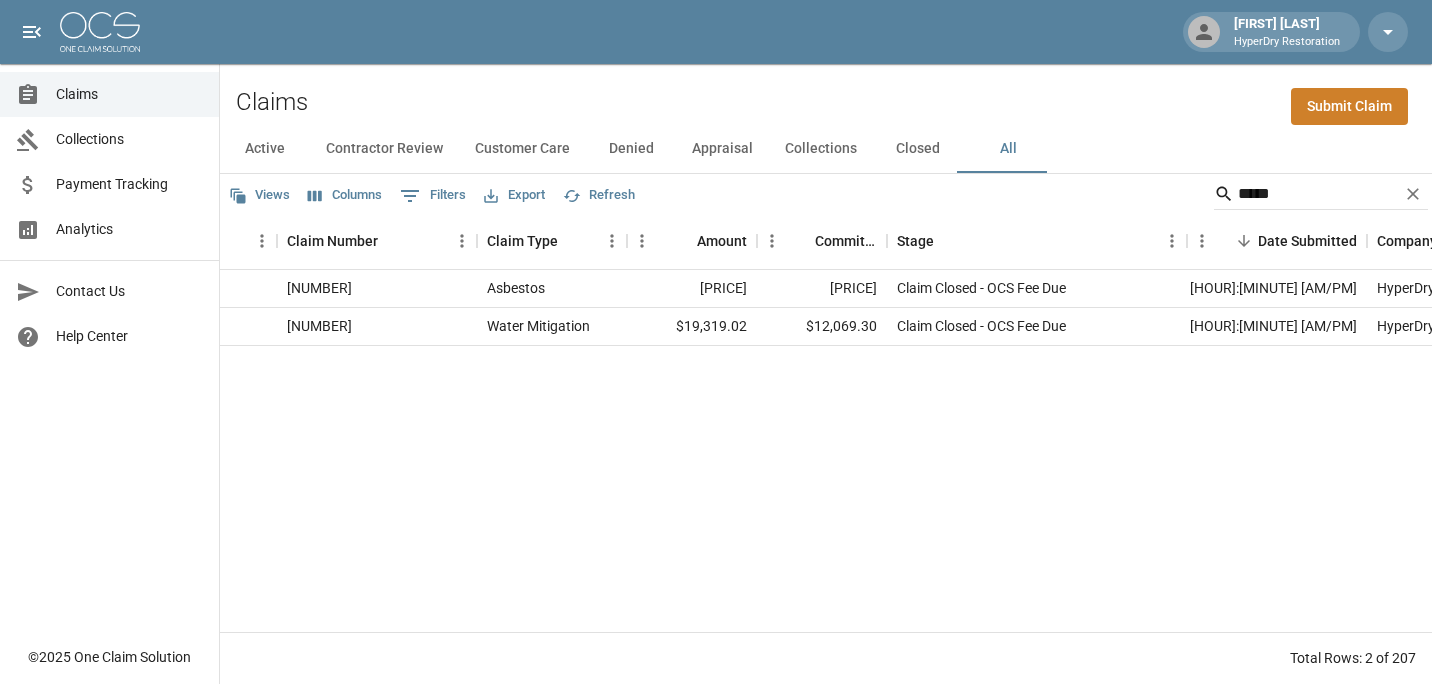 click on "Aguilar Ramirez, Edilberto 0788795853 Asbestos $62,477.88 $48,379.45 Claim Closed - OCS Fee Due Apr 23, 2025 12:52 PM HyperDry Restoration Ana Espino Aguilar Ramirez, Edilberto 0788795853 Water Mitigation $19,319.02 $12,069.30 Claim Closed - OCS Fee Due Apr 9, 2025 4:25 PM HyperDry Restoration Ana Espino" at bounding box center [962, 451] 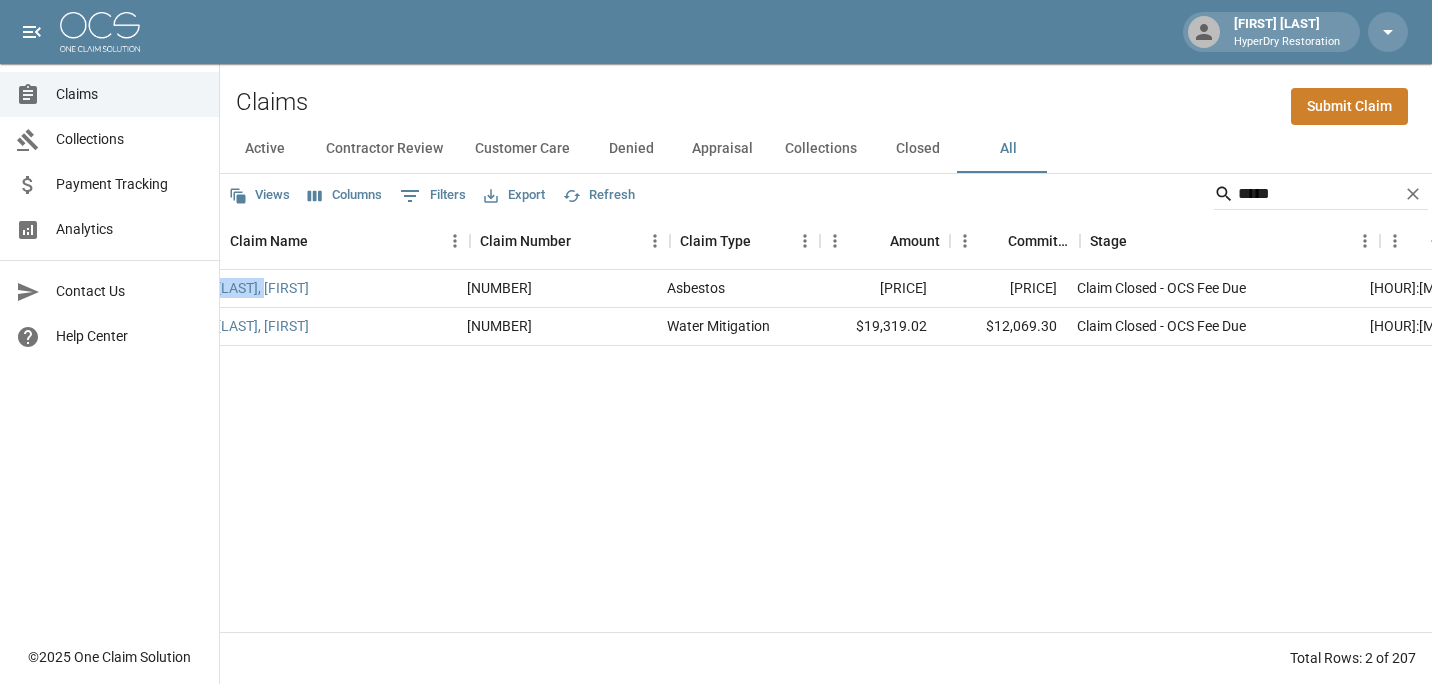 scroll, scrollTop: 0, scrollLeft: 0, axis: both 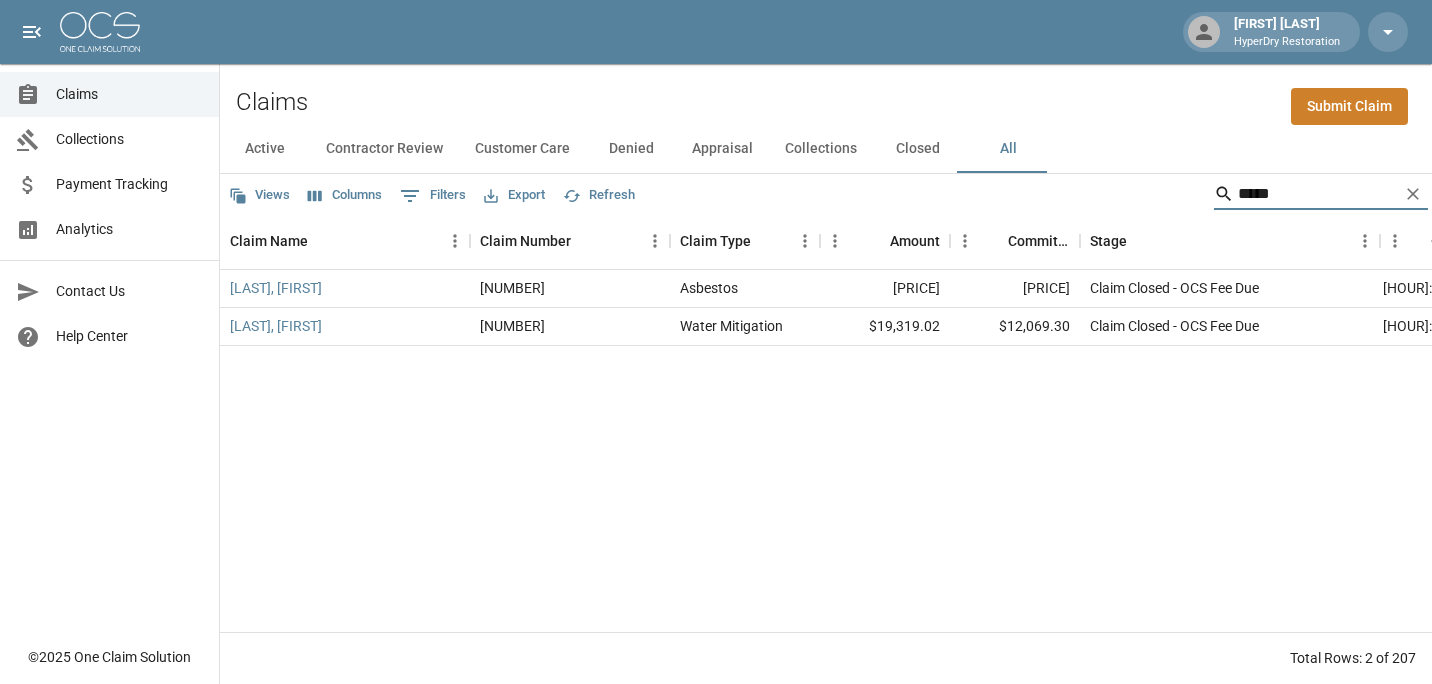 drag, startPoint x: 1260, startPoint y: 186, endPoint x: 1022, endPoint y: 151, distance: 240.55977 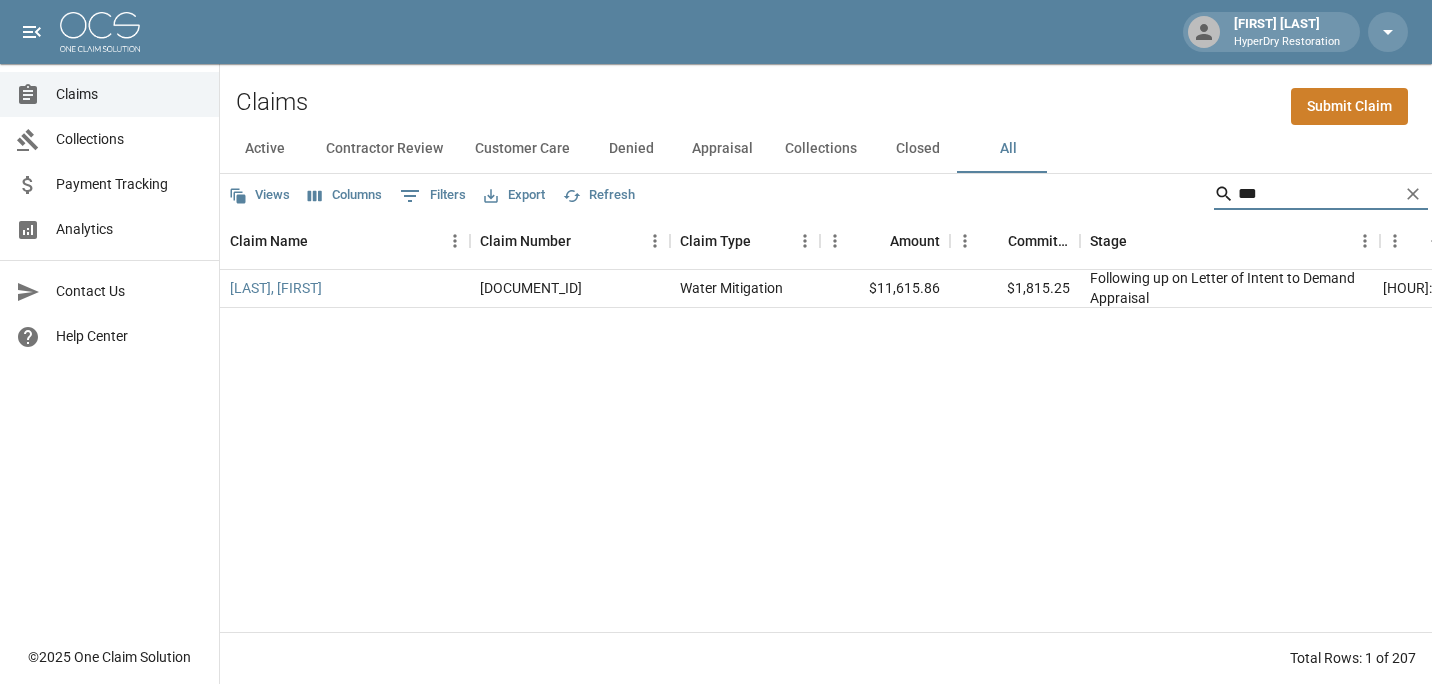 type on "***" 